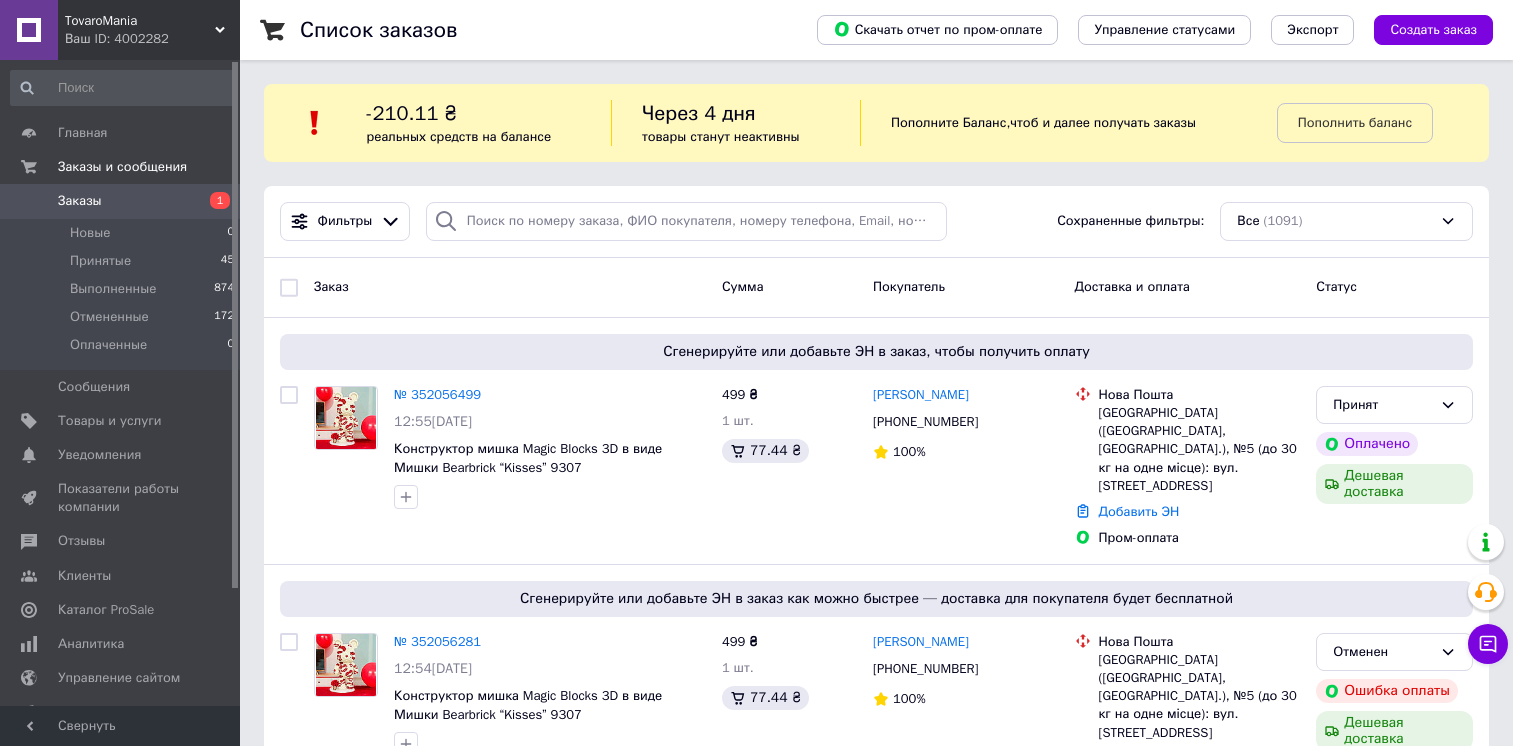 scroll, scrollTop: 0, scrollLeft: 0, axis: both 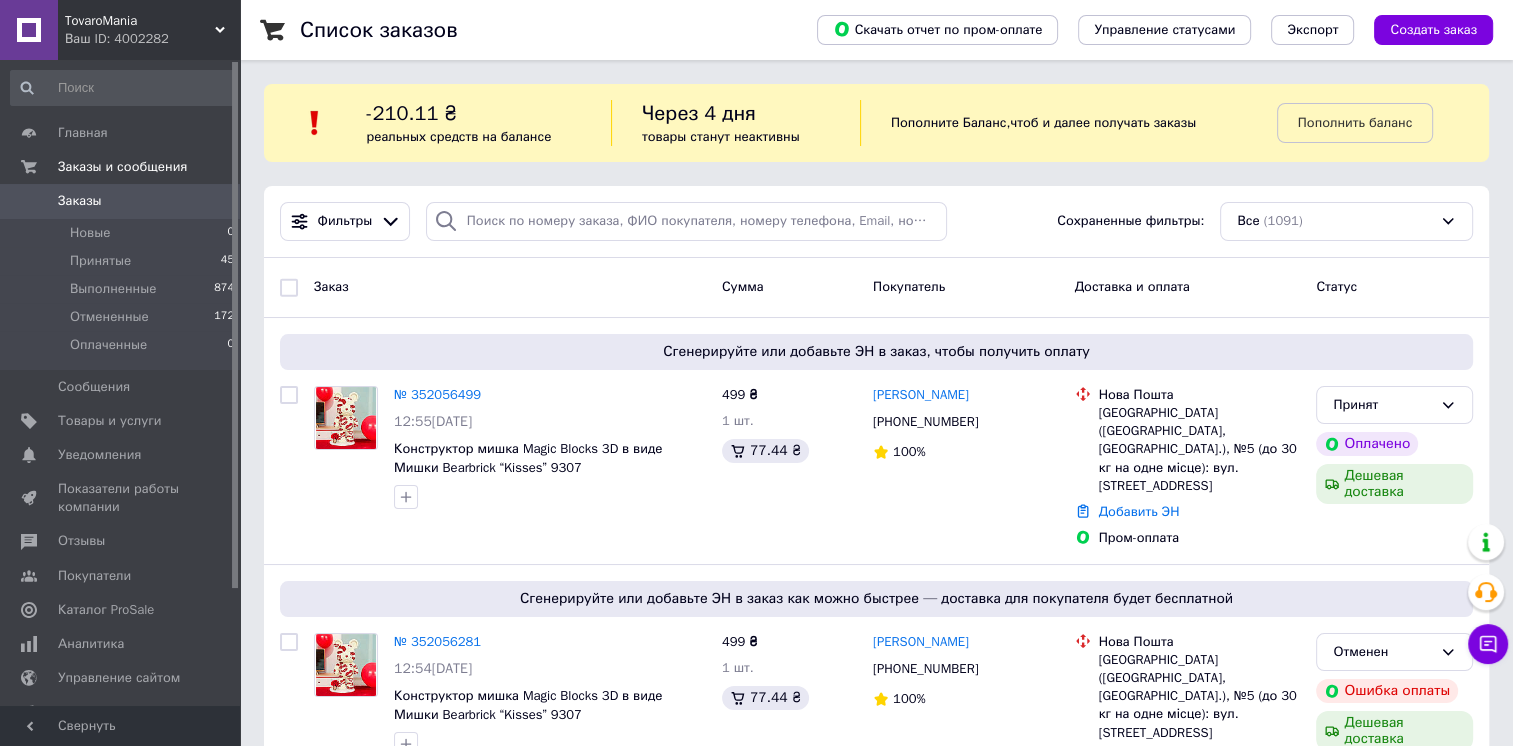 click on "Список заказов   Скачать отчет по пром-оплате Управление статусами Экспорт Создать заказ -210.11 ₴ реальных средств на балансе Через 4 дня товары станут неактивны Пополните Баланс ,  чтоб и далее получать заказы Пополнить баланс Фильтры Сохраненные фильтры: Все (1091) Заказ Сумма Покупатель Доставка и оплата Статус Сгенерируйте или добавьте ЭН в заказ, чтобы получить оплату № 352056499 12:55, 10.07.2025 Конструктор мишка Magic Blocks 3D  в виде Мишки Bearbrick “Kisses” 9307 499 ₴ 1 шт. 77.44 ₴ Ольга Марьяновская +380965451797 100% Нова Пошта Добавить ЭН Пром-оплата Принят Оплачено Дешевая доставка" at bounding box center [876, 9793] 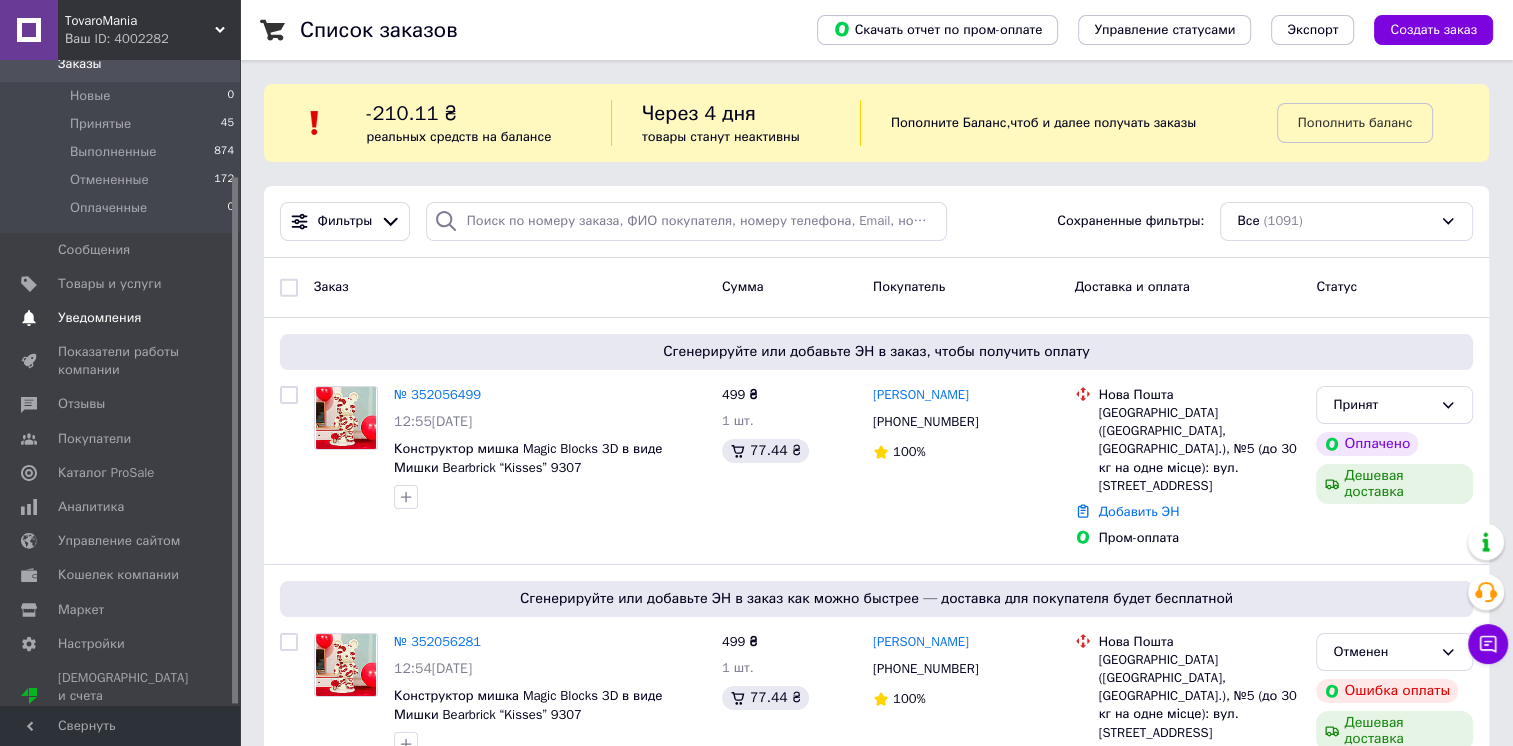 scroll, scrollTop: 143, scrollLeft: 0, axis: vertical 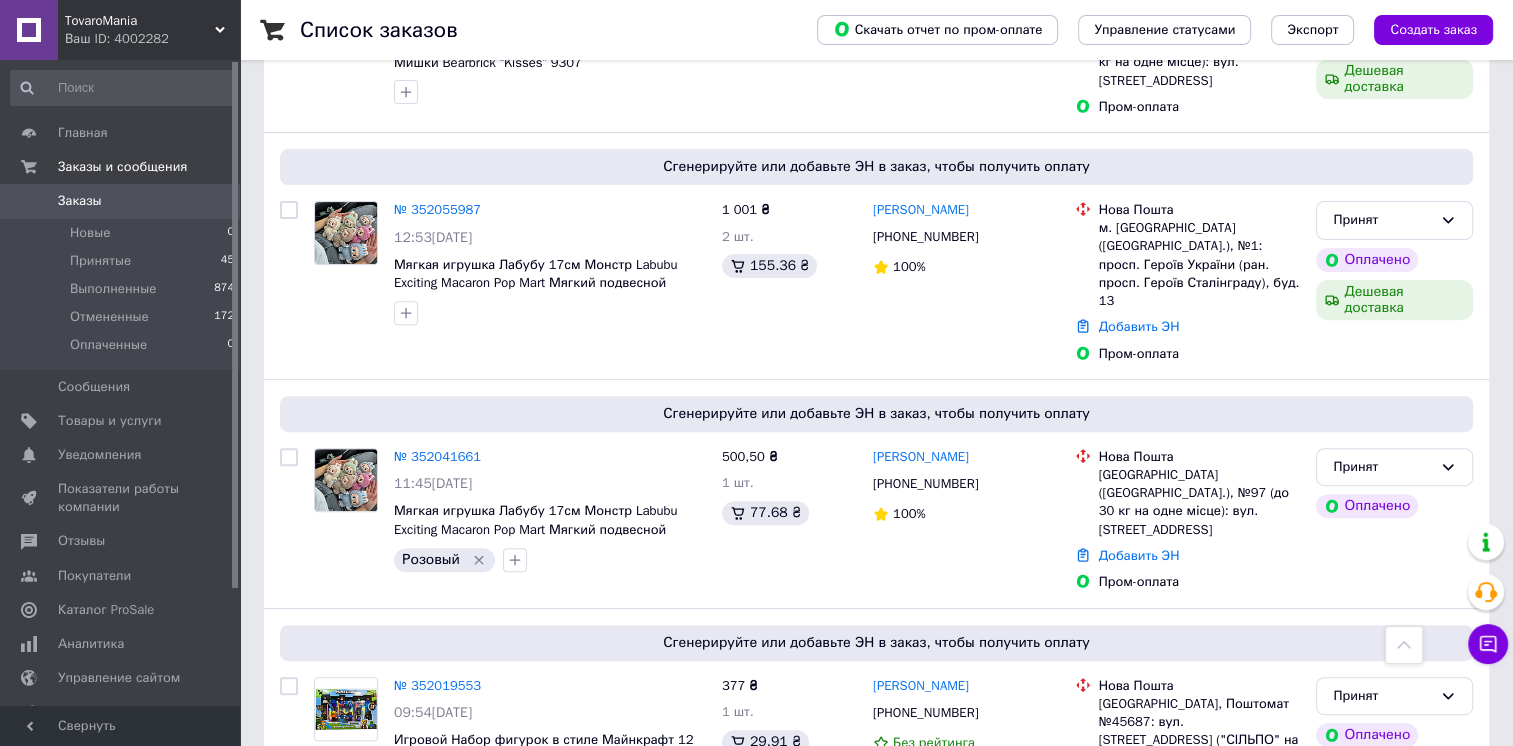 drag, startPoint x: 0, startPoint y: 0, endPoint x: 245, endPoint y: 222, distance: 330.6191 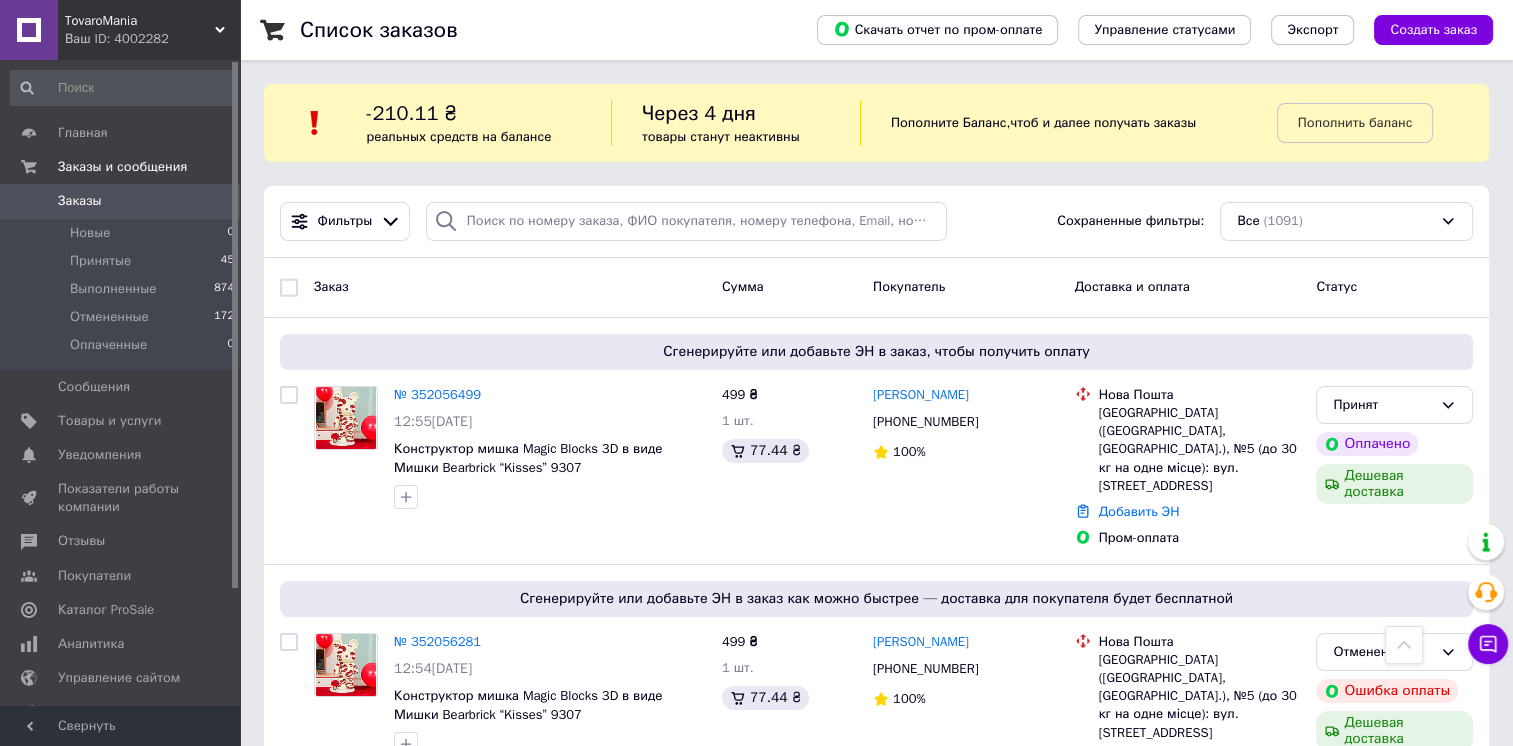 scroll, scrollTop: 100, scrollLeft: 0, axis: vertical 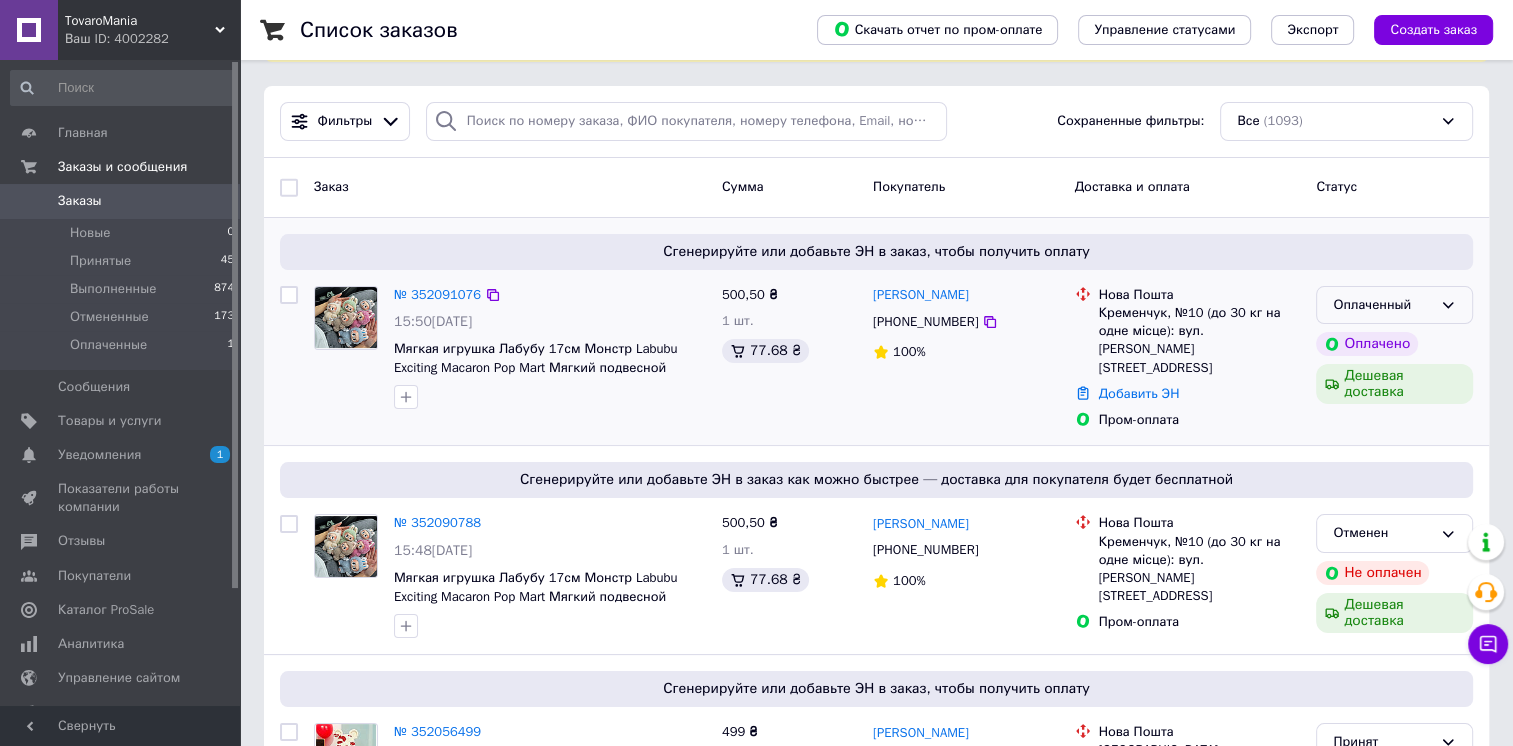 click on "Оплаченный" at bounding box center (1382, 305) 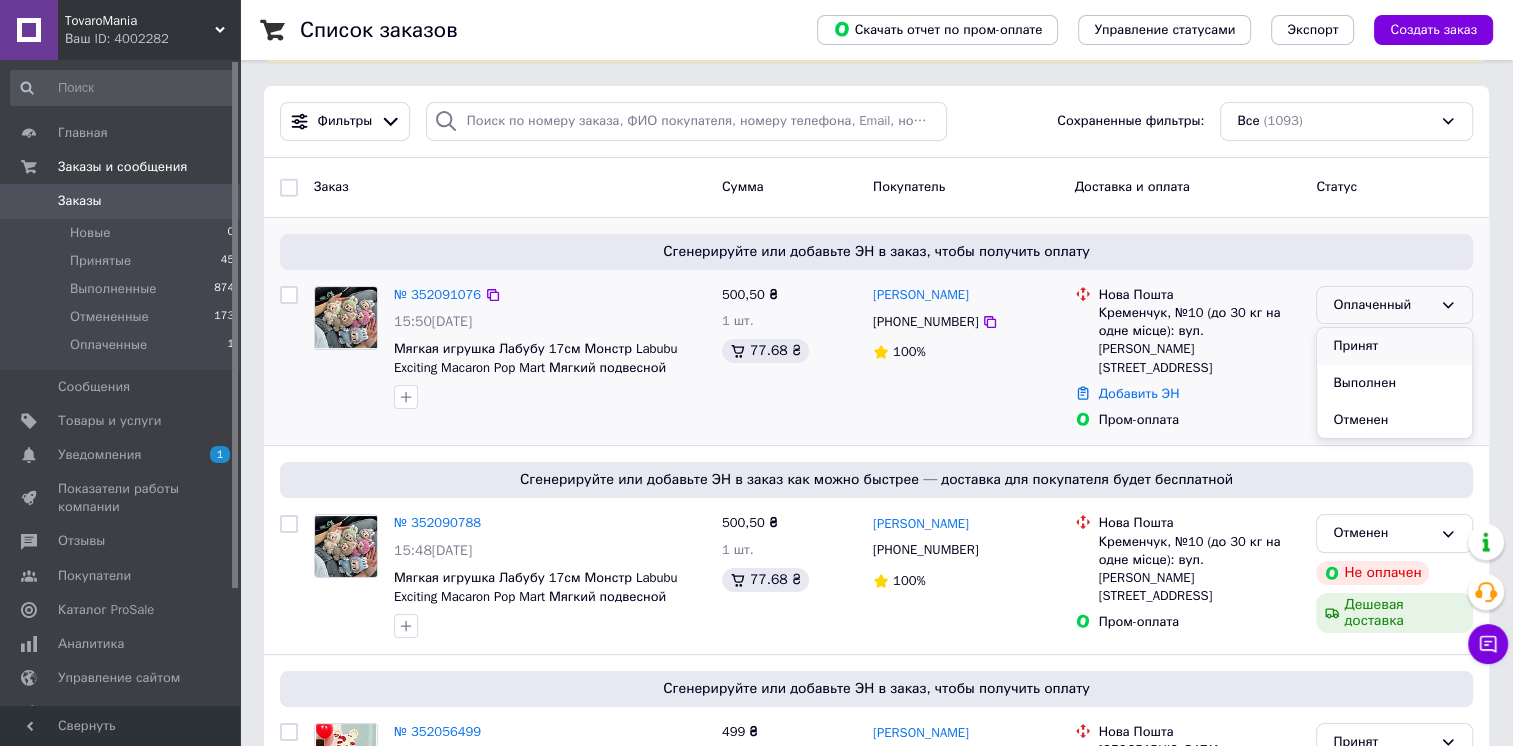 click on "Принят" at bounding box center [1394, 346] 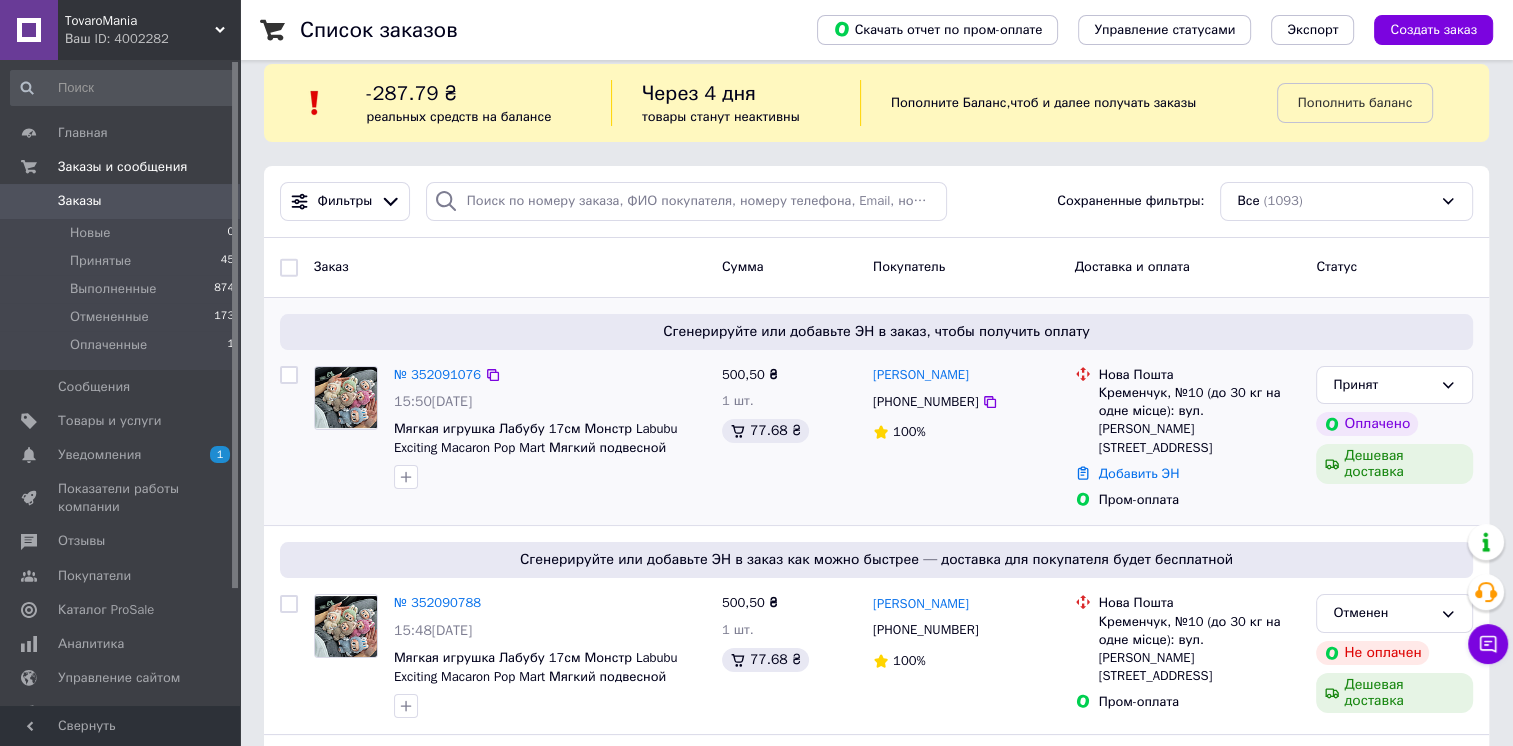 scroll, scrollTop: 0, scrollLeft: 0, axis: both 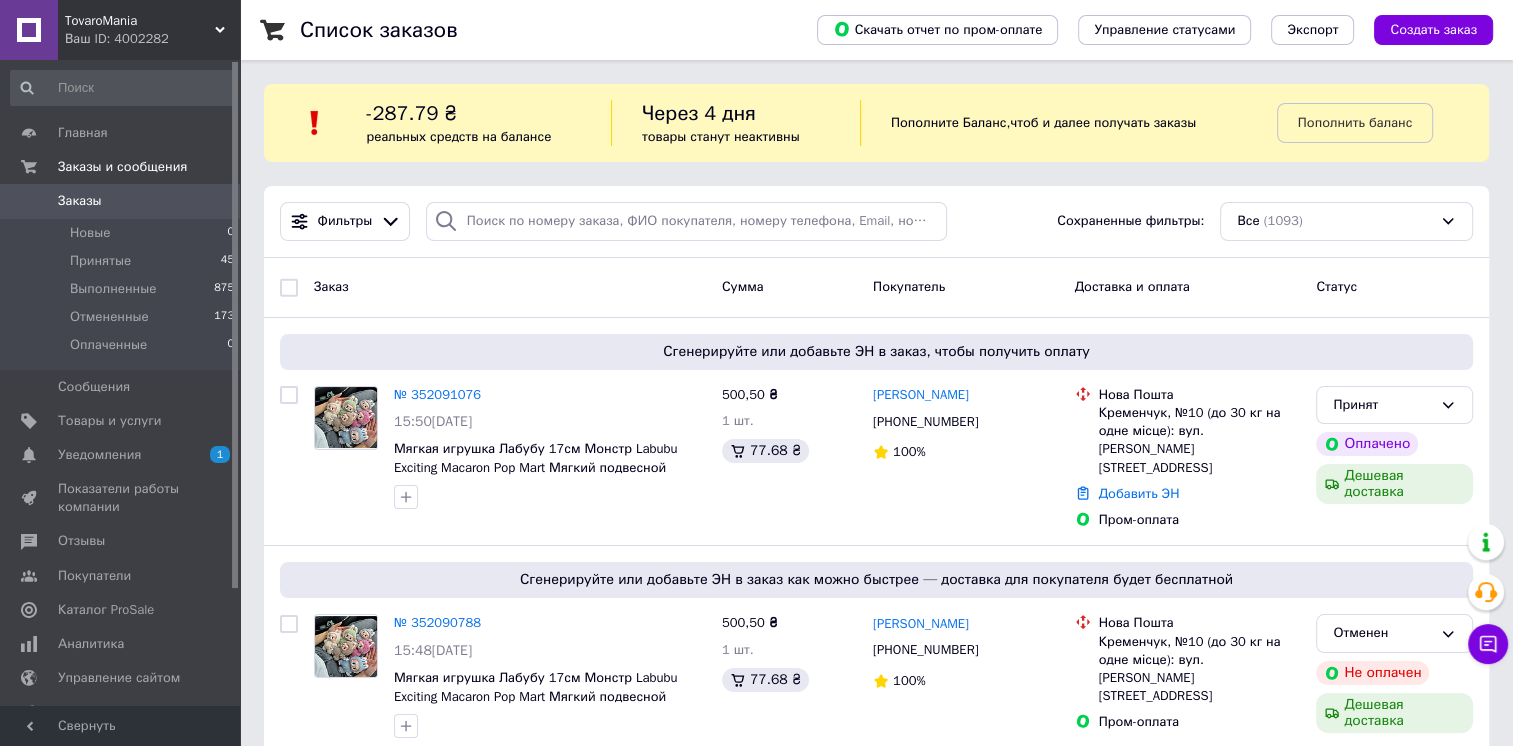 drag, startPoint x: 1504, startPoint y: 202, endPoint x: 1194, endPoint y: 127, distance: 318.94357 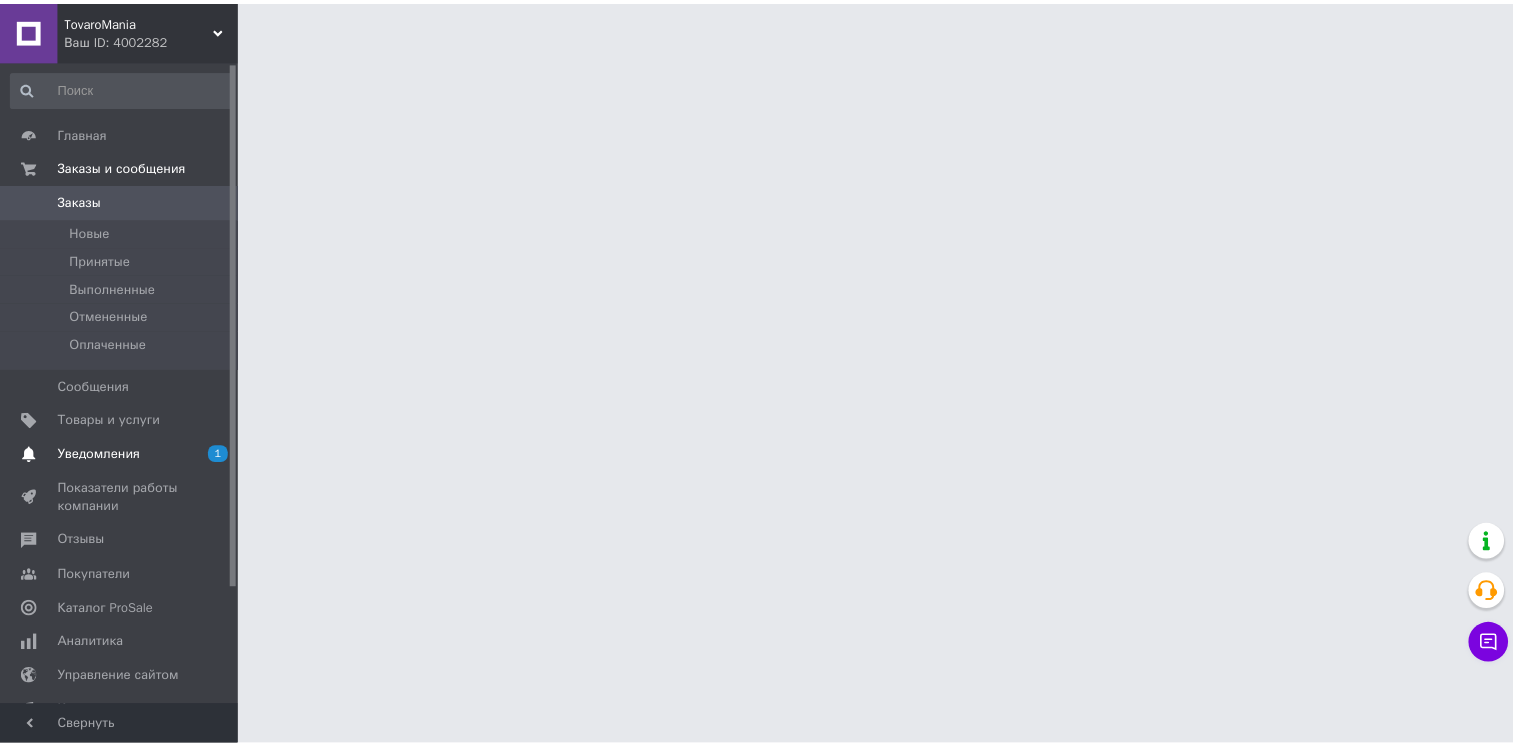 scroll, scrollTop: 0, scrollLeft: 0, axis: both 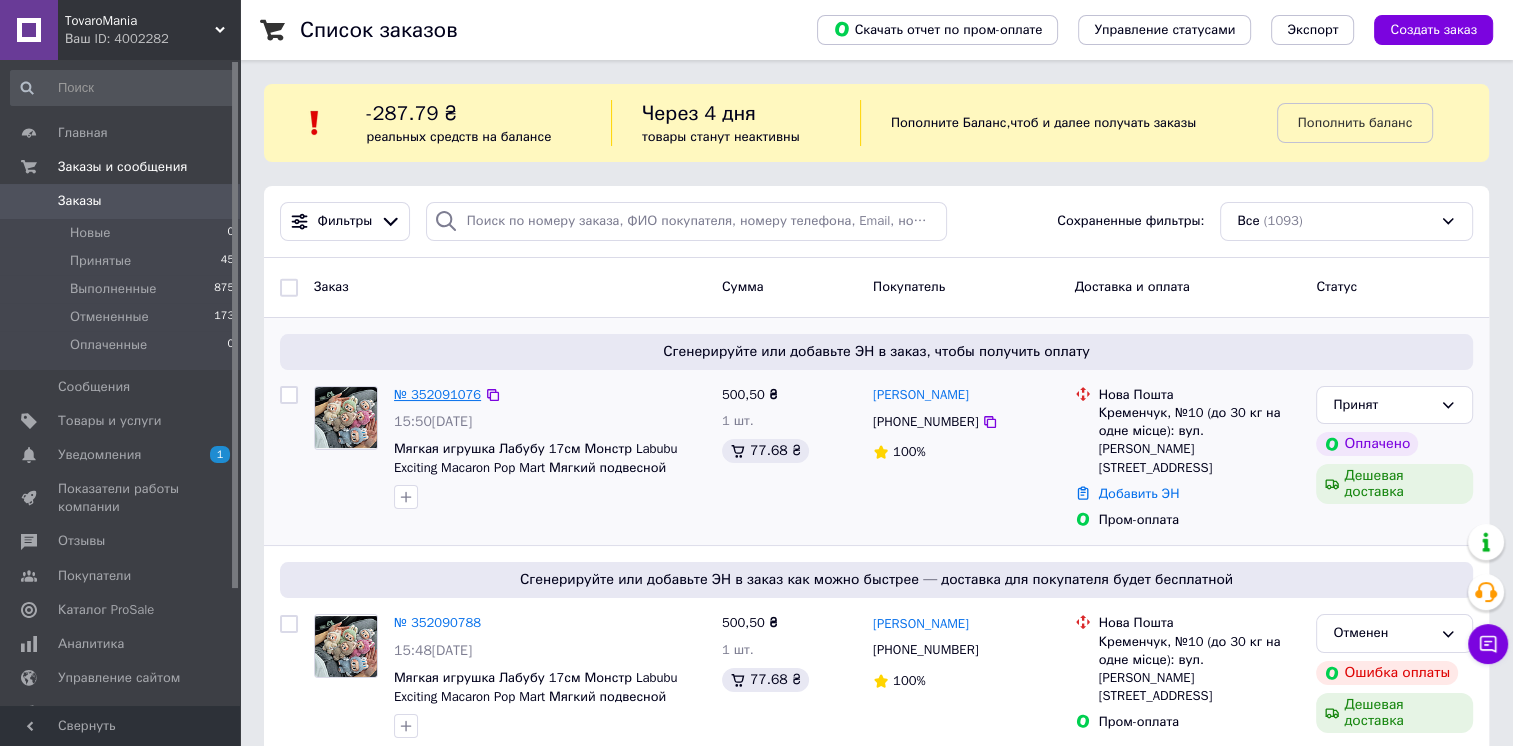 click on "№ 352091076" at bounding box center [437, 394] 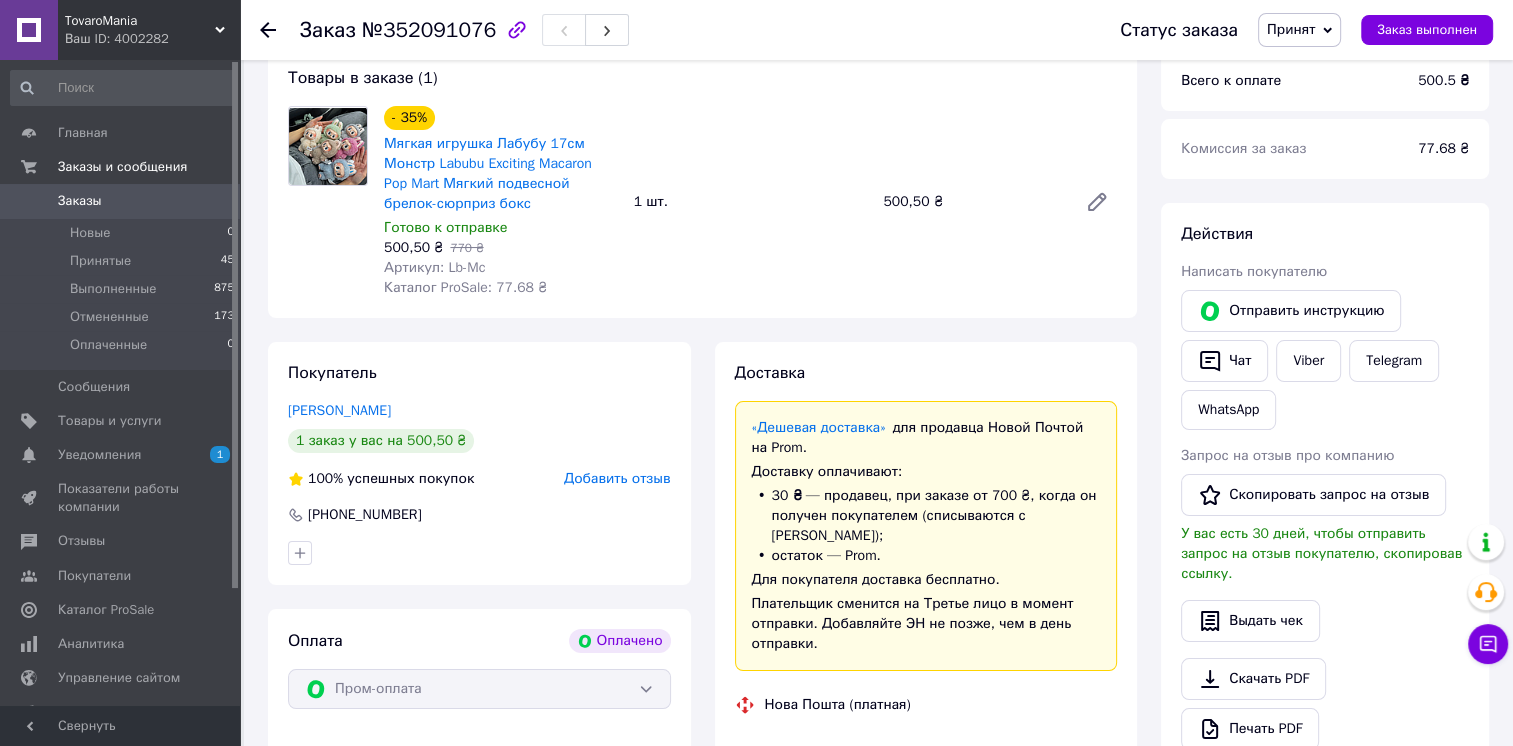 scroll, scrollTop: 200, scrollLeft: 0, axis: vertical 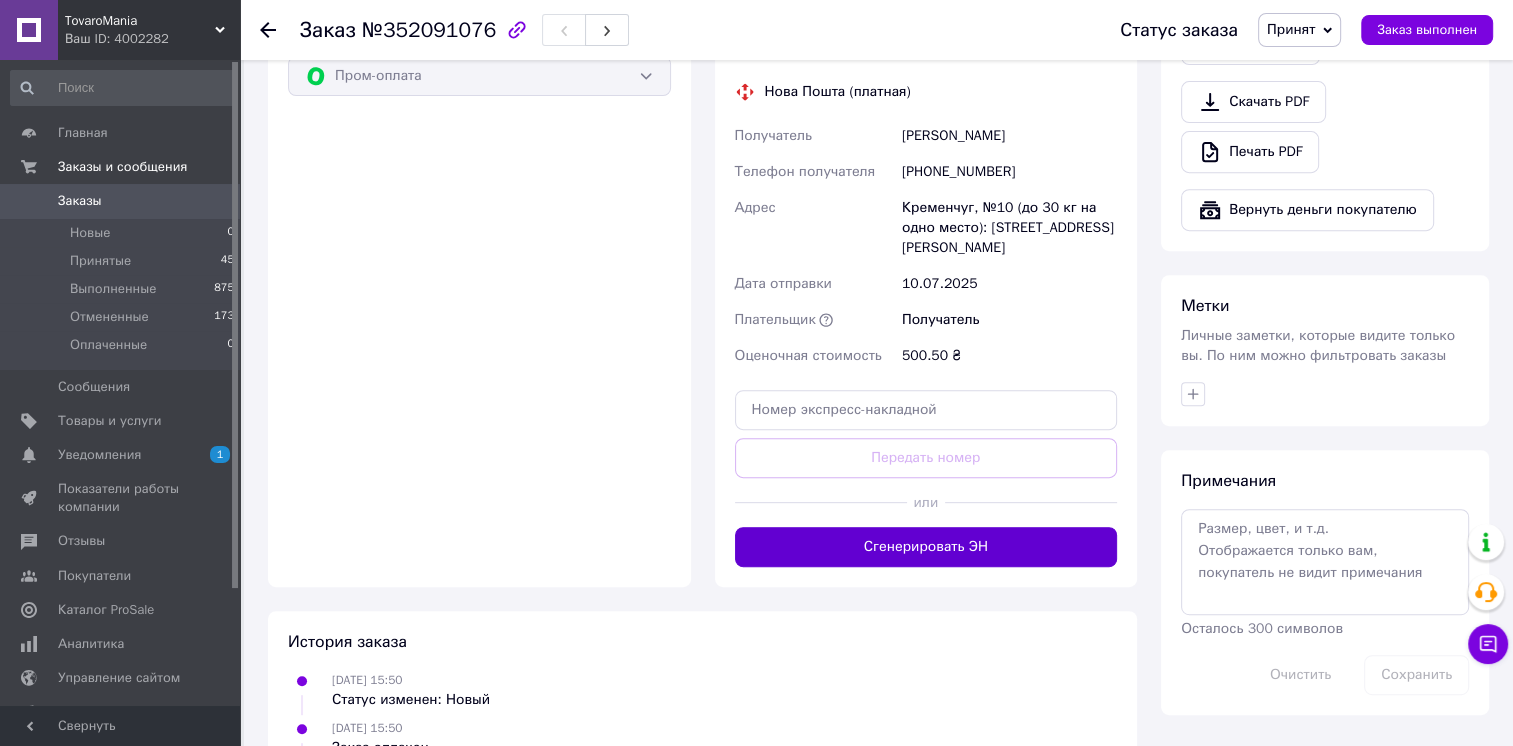 click on "Сгенерировать ЭН" at bounding box center (926, 547) 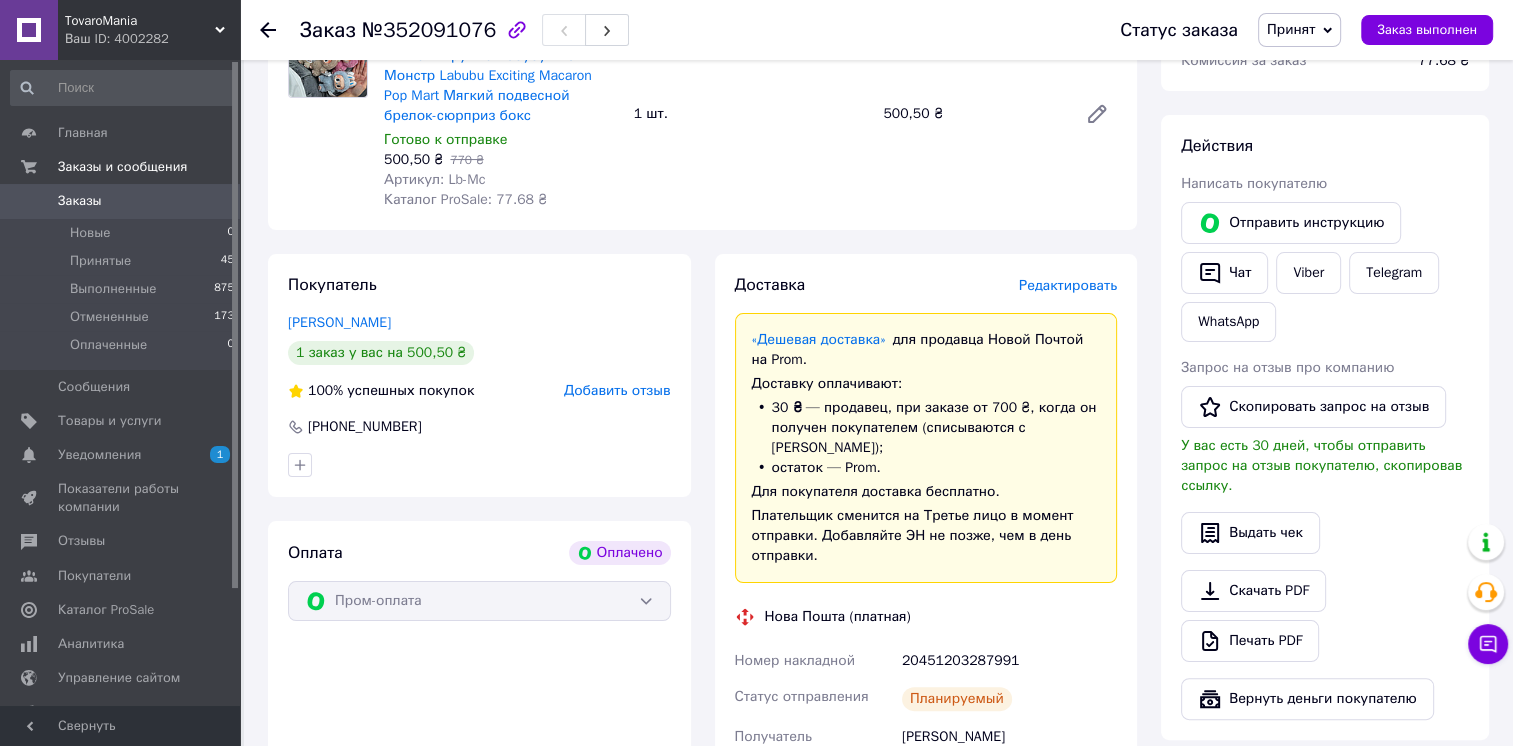 scroll, scrollTop: 300, scrollLeft: 0, axis: vertical 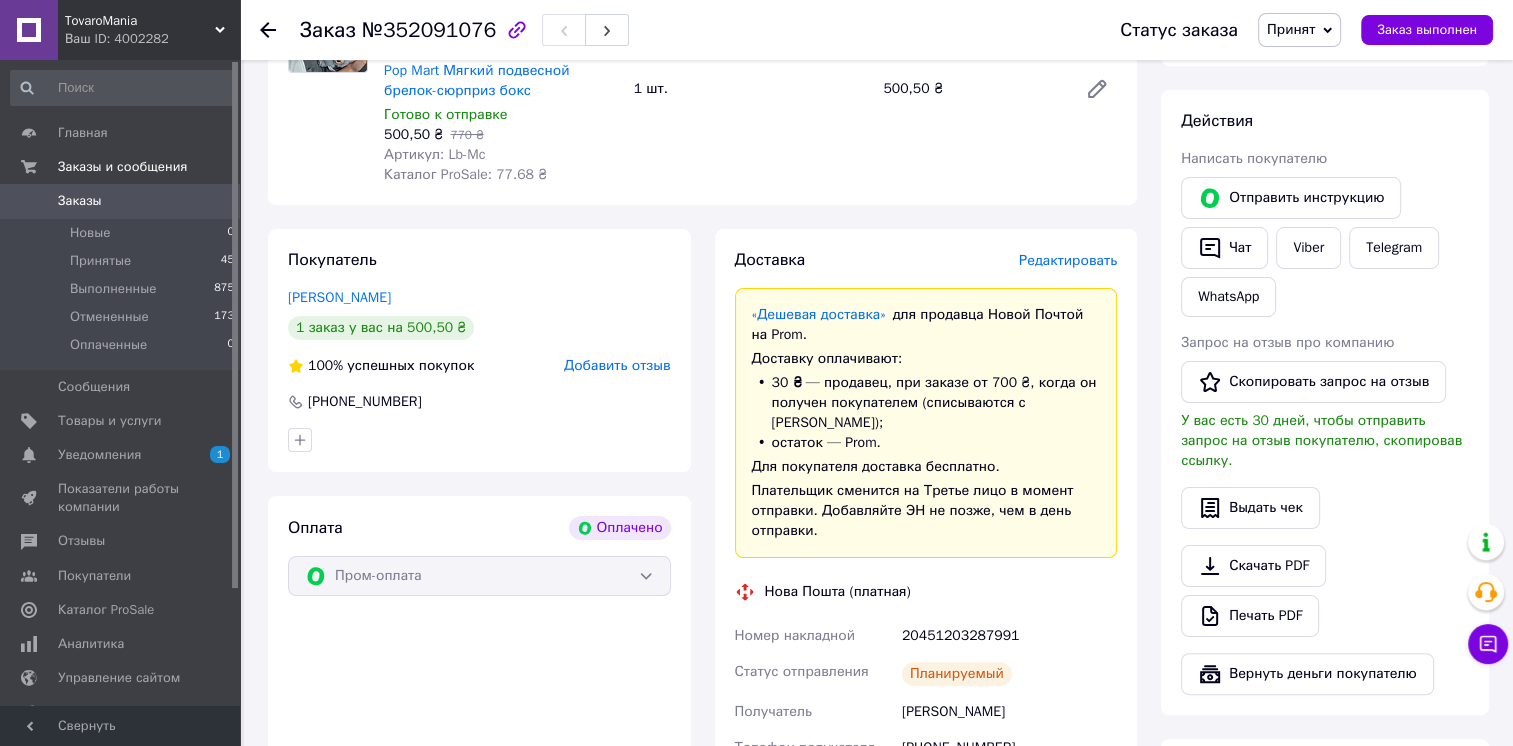 click on "Заказы 0" at bounding box center [123, 201] 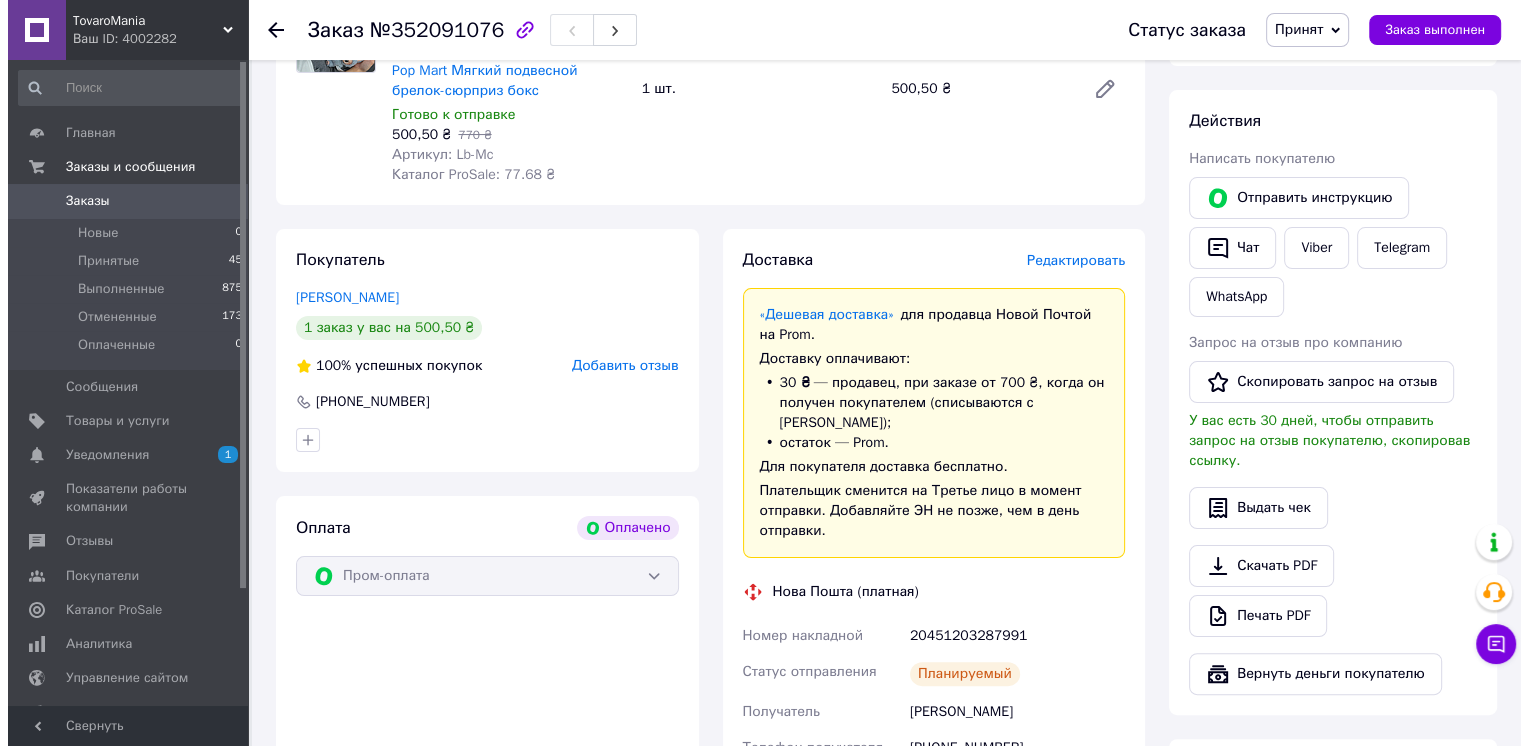 scroll, scrollTop: 0, scrollLeft: 0, axis: both 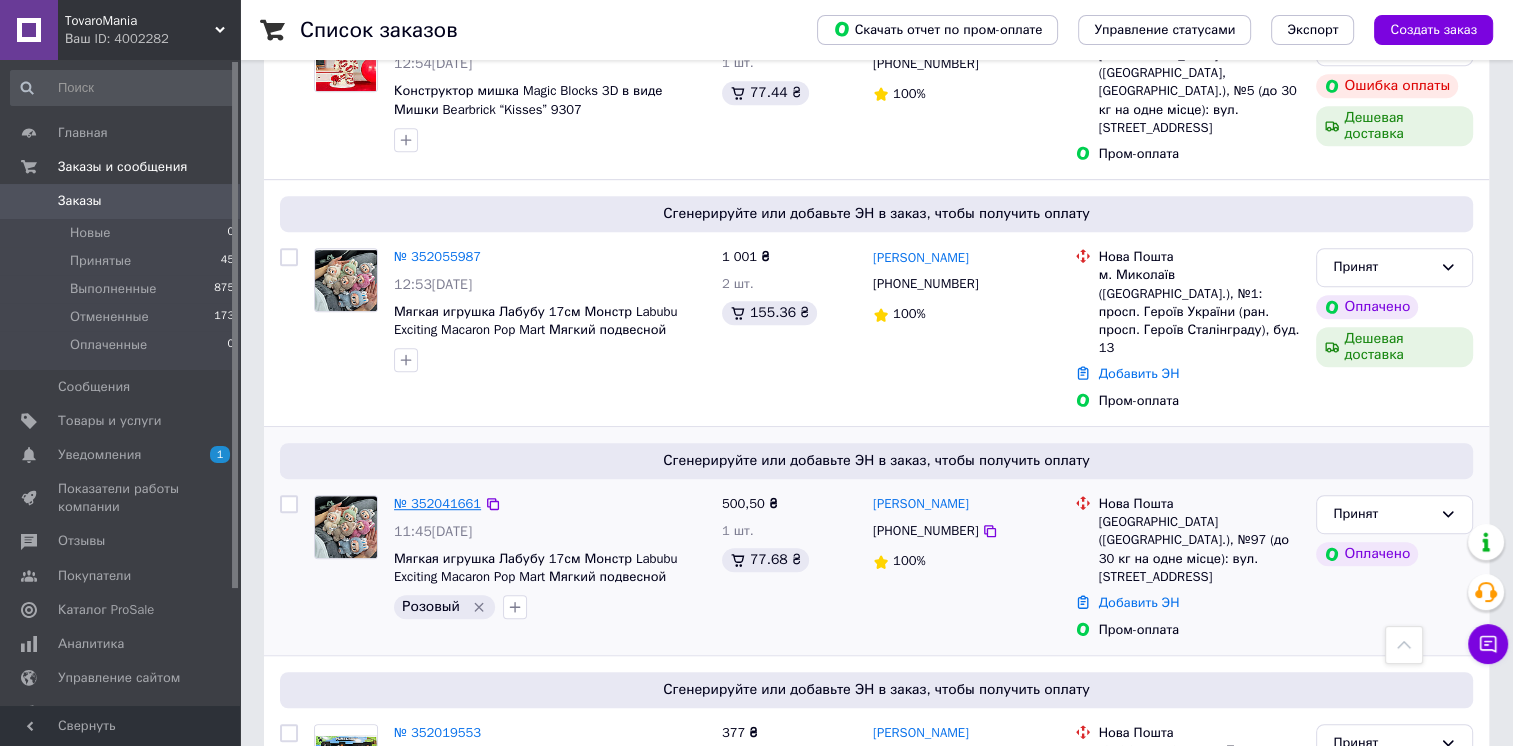 click on "№ 352041661" at bounding box center [437, 503] 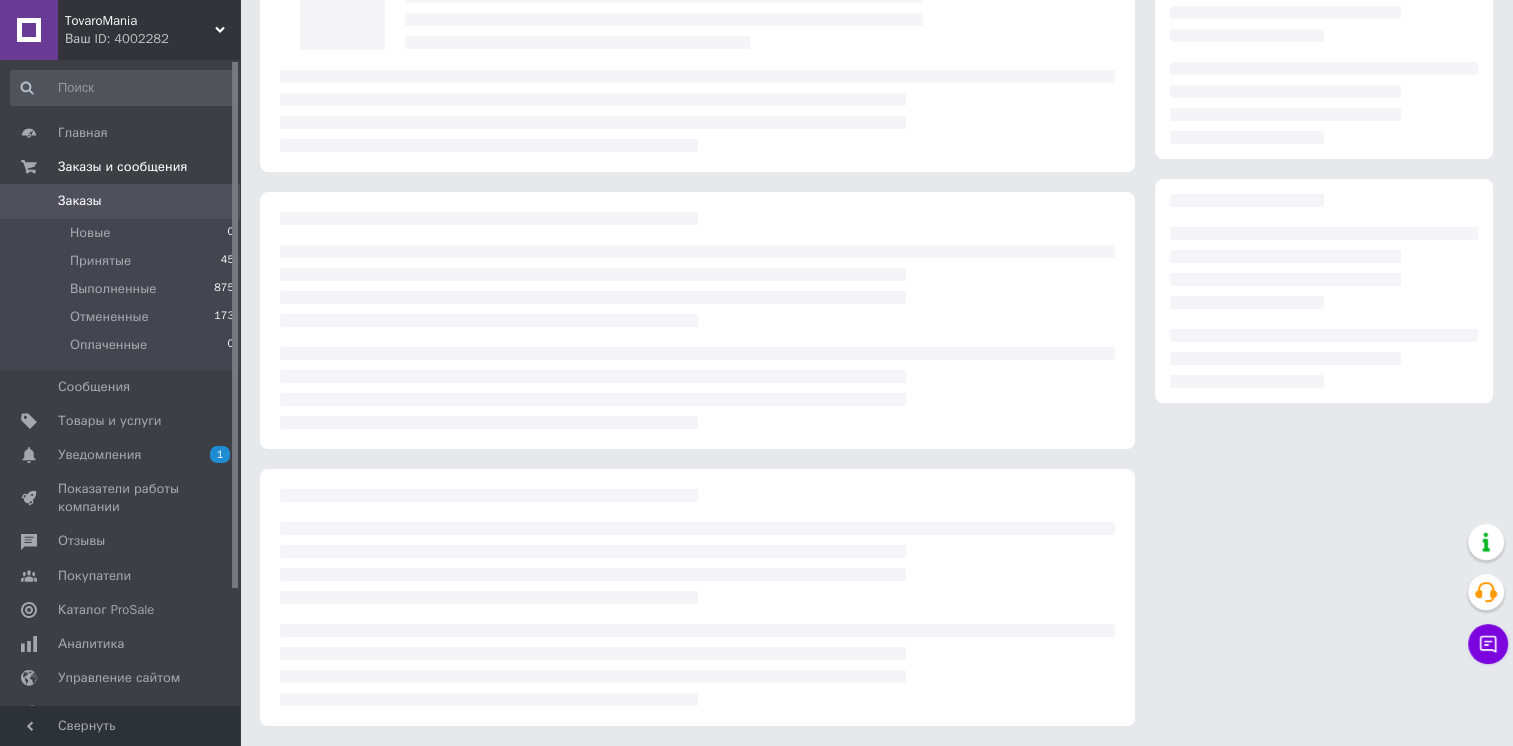 scroll, scrollTop: 168, scrollLeft: 0, axis: vertical 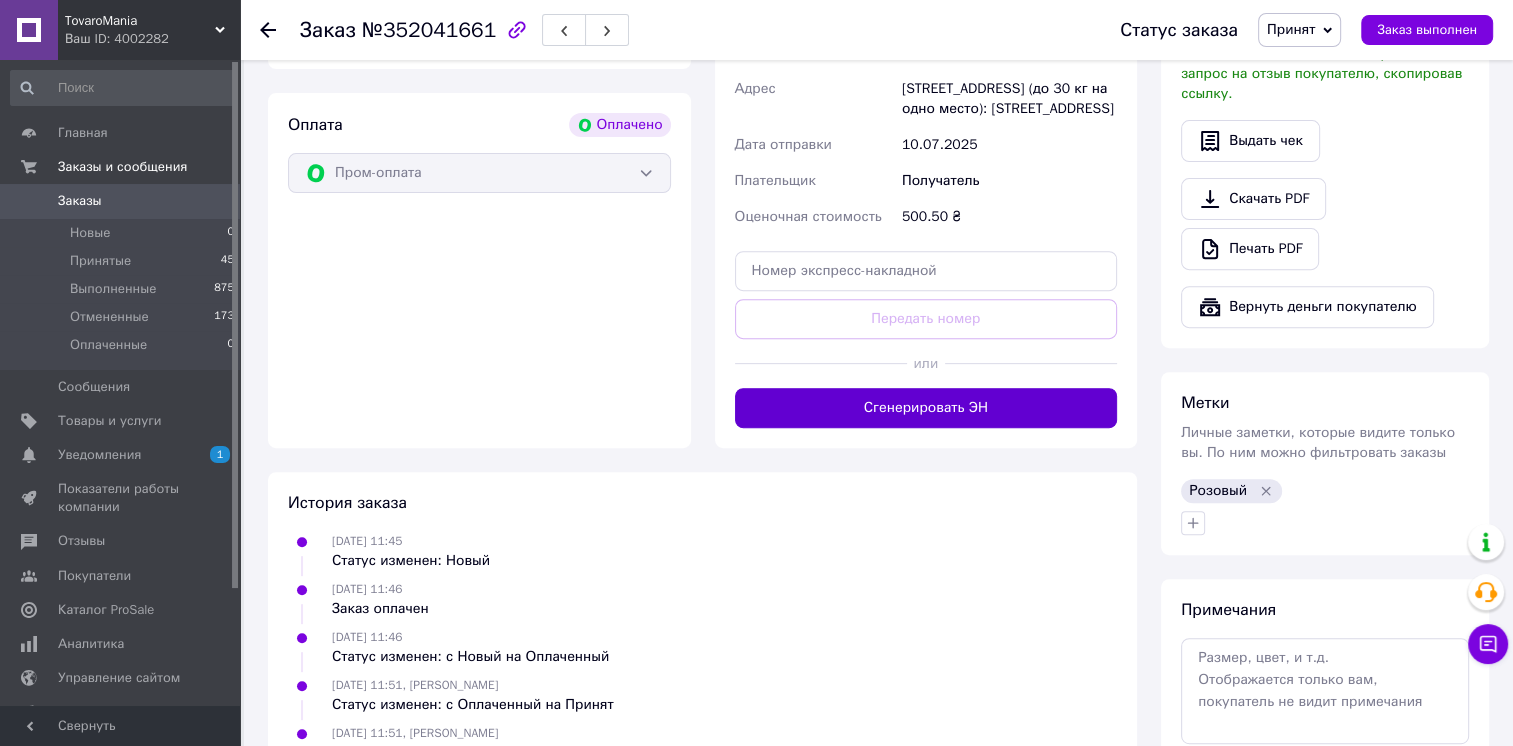 click on "Сгенерировать ЭН" at bounding box center [926, 408] 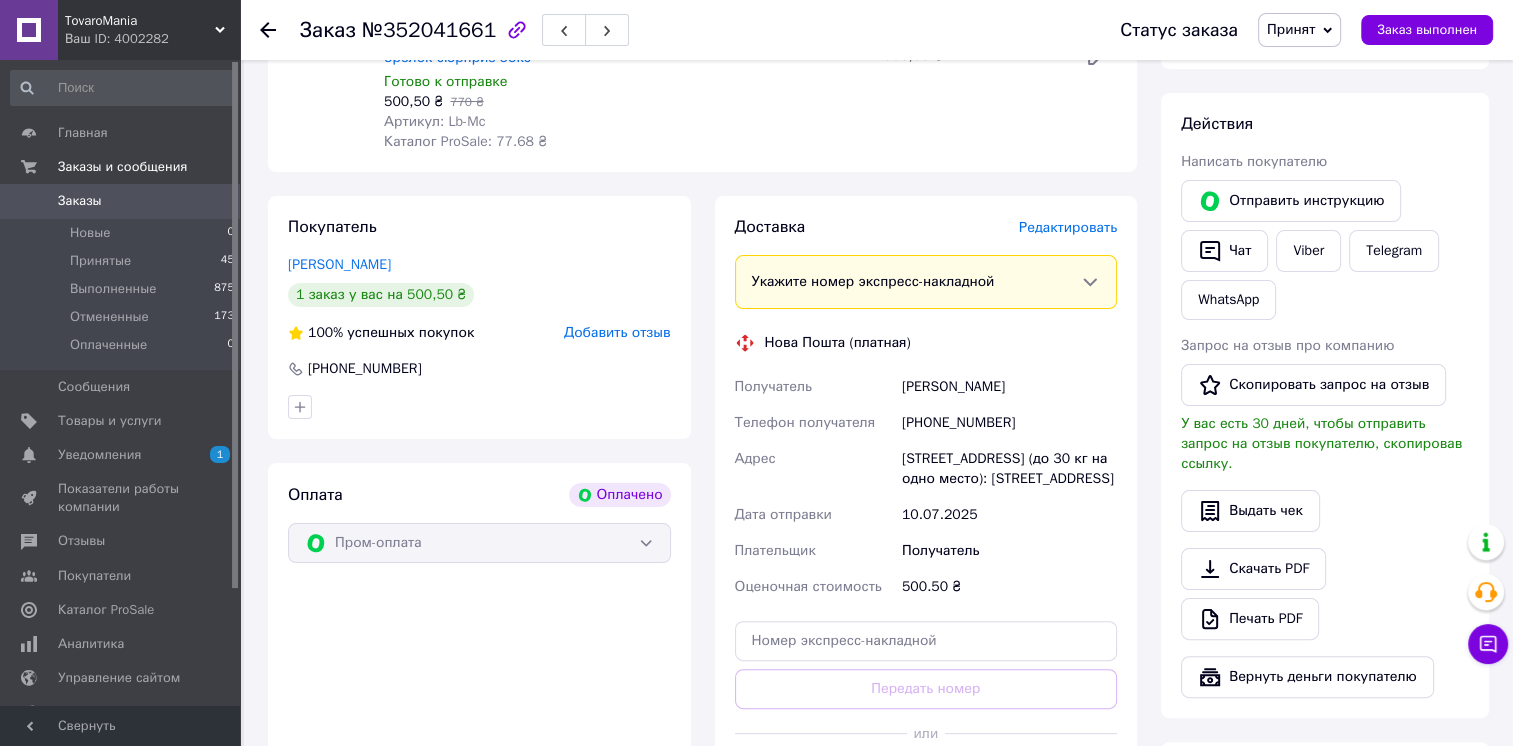 scroll, scrollTop: 303, scrollLeft: 0, axis: vertical 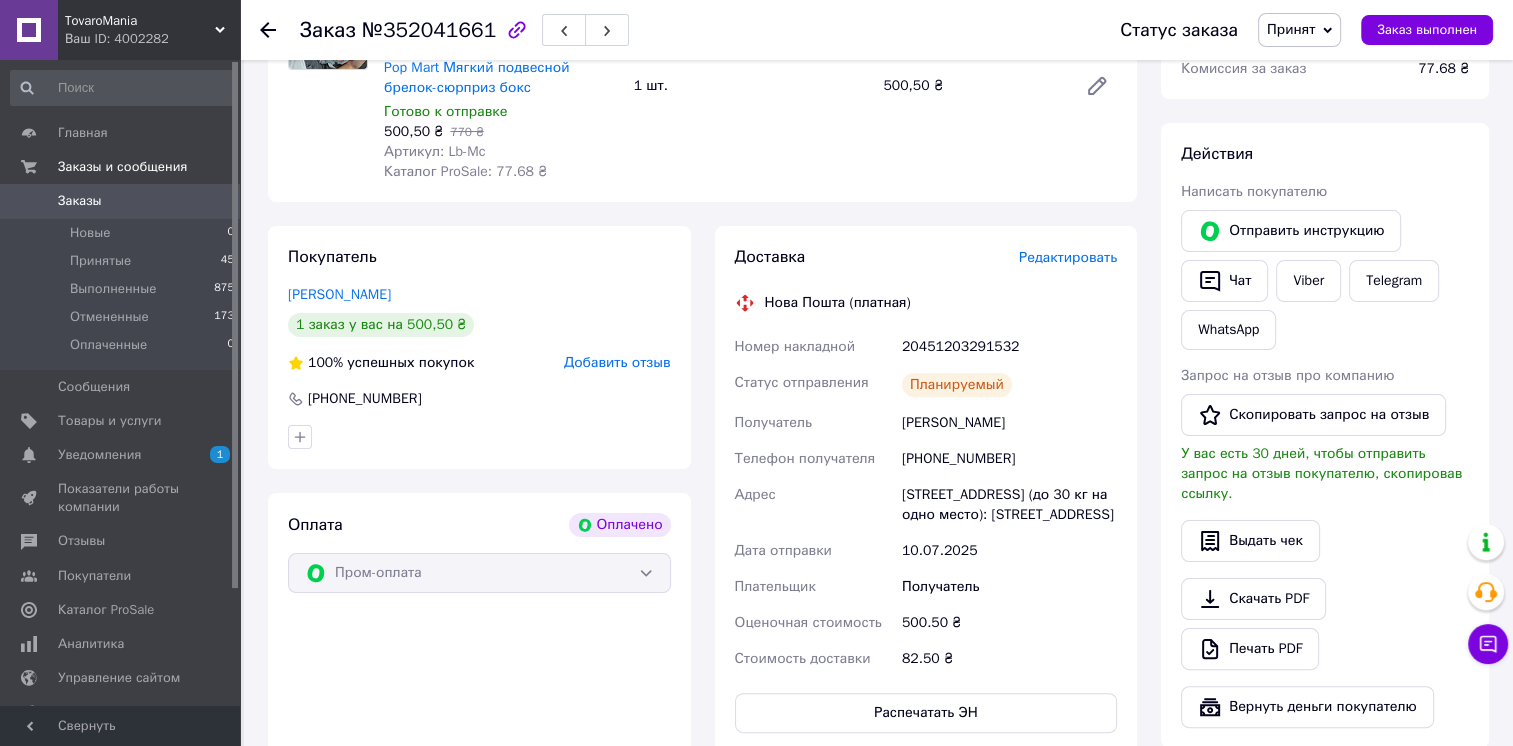 click on "Заказы" at bounding box center (121, 201) 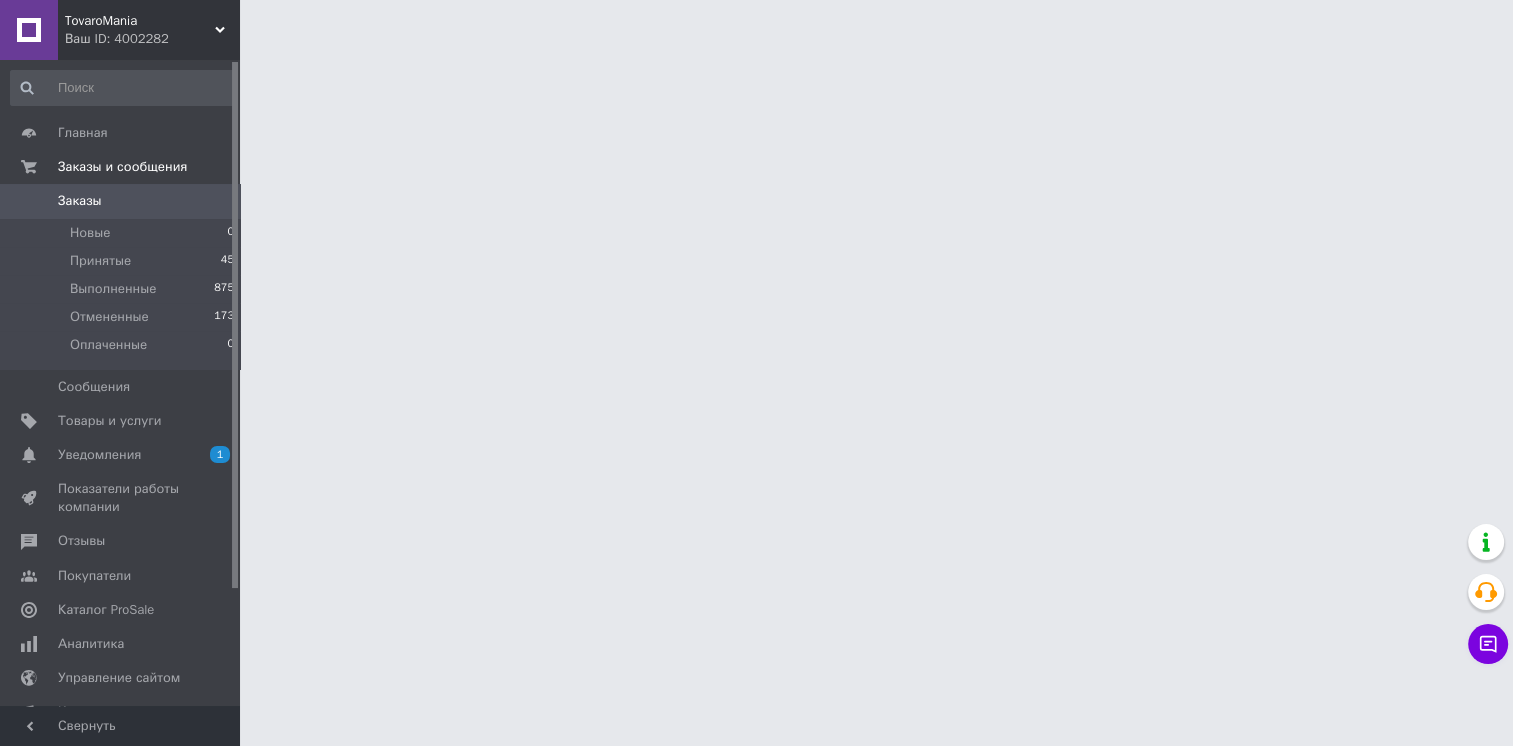 scroll, scrollTop: 0, scrollLeft: 0, axis: both 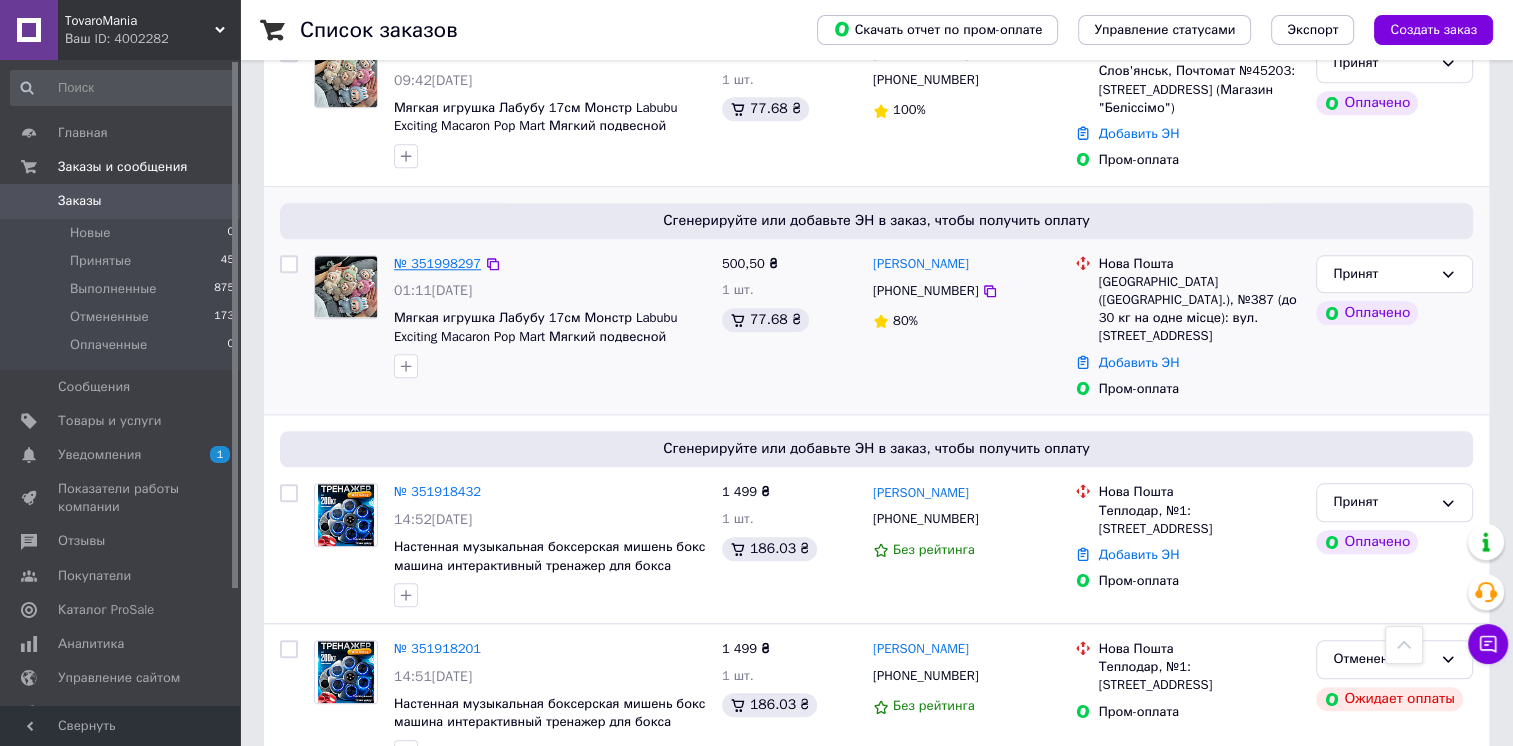 click on "№ 351998297" at bounding box center (437, 263) 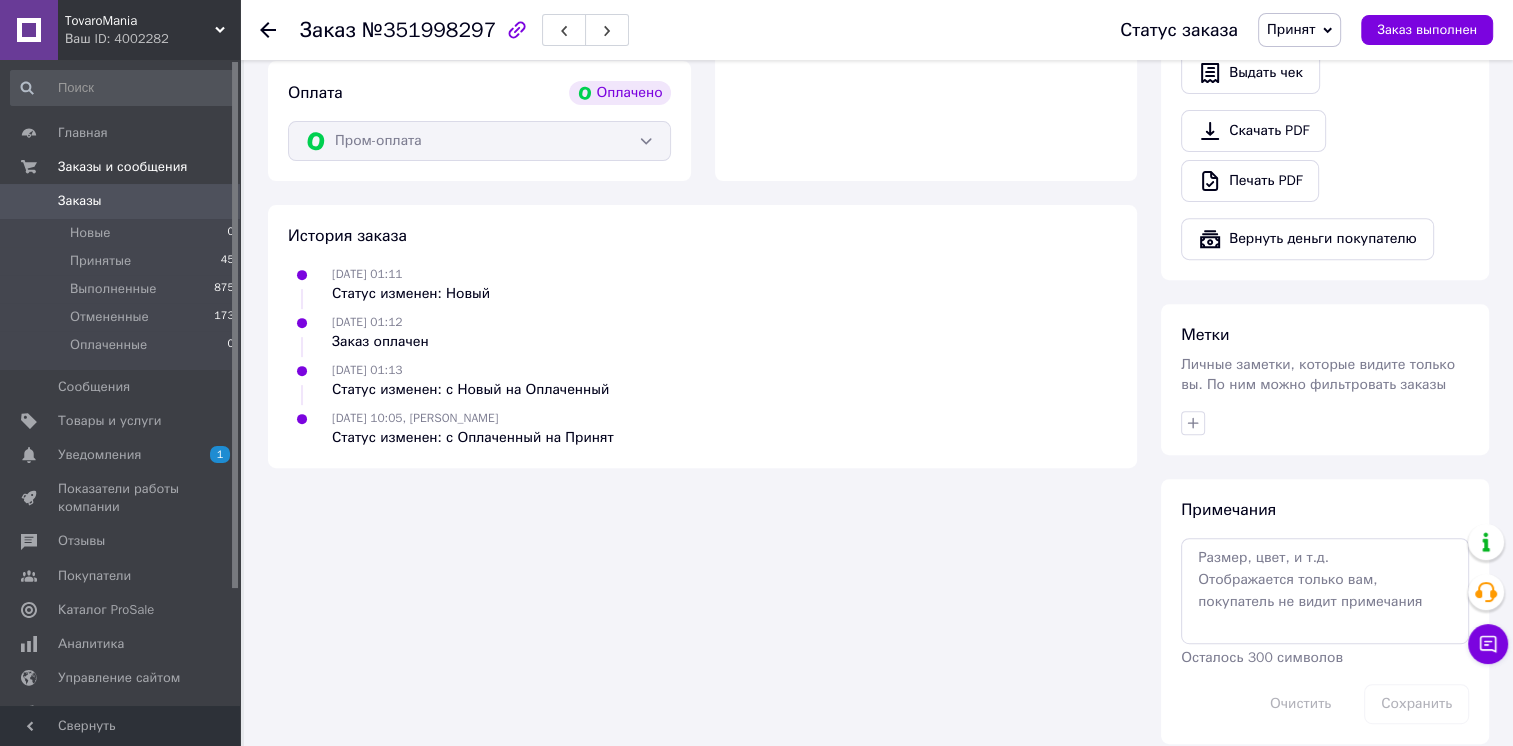 scroll, scrollTop: 771, scrollLeft: 0, axis: vertical 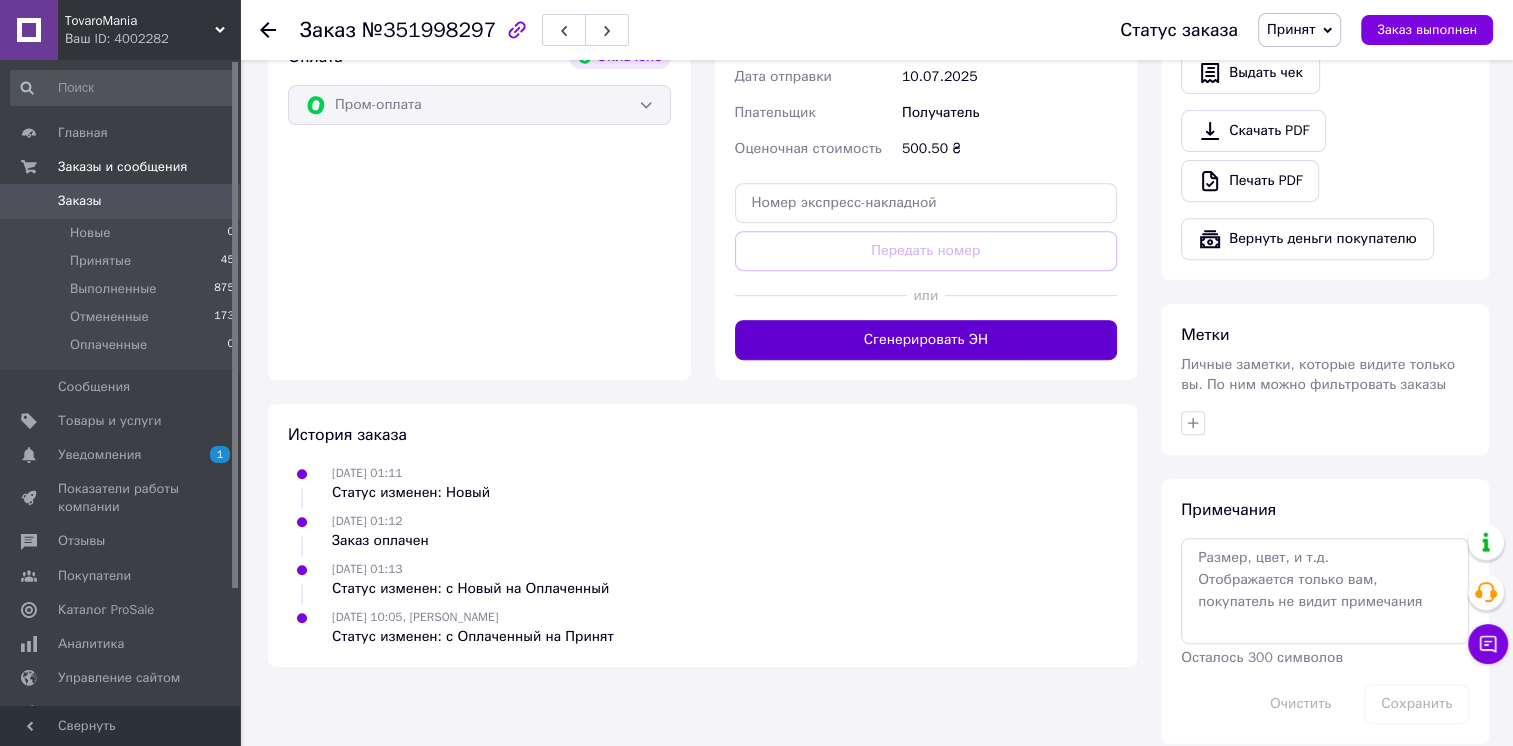 click on "Сгенерировать ЭН" at bounding box center [926, 340] 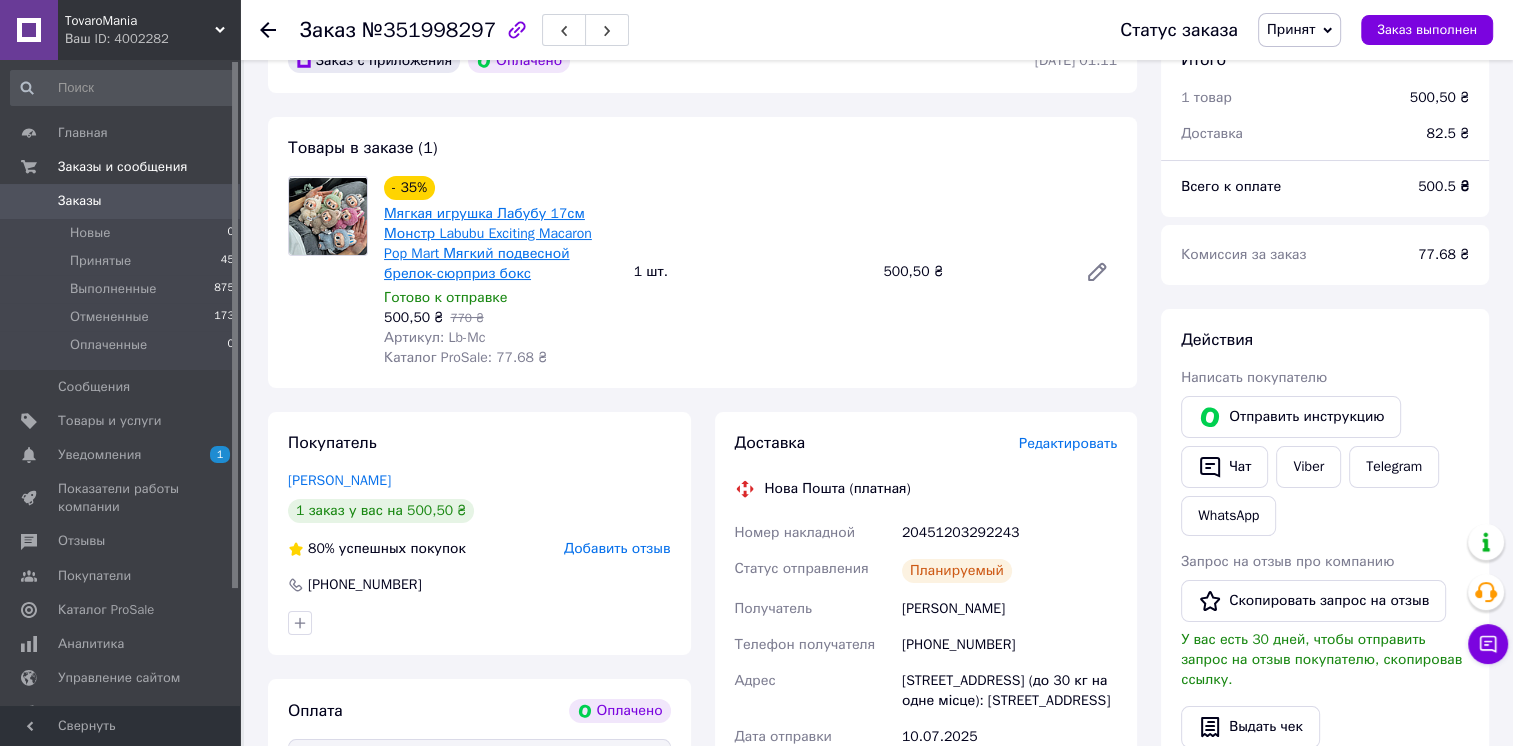 scroll, scrollTop: 200, scrollLeft: 0, axis: vertical 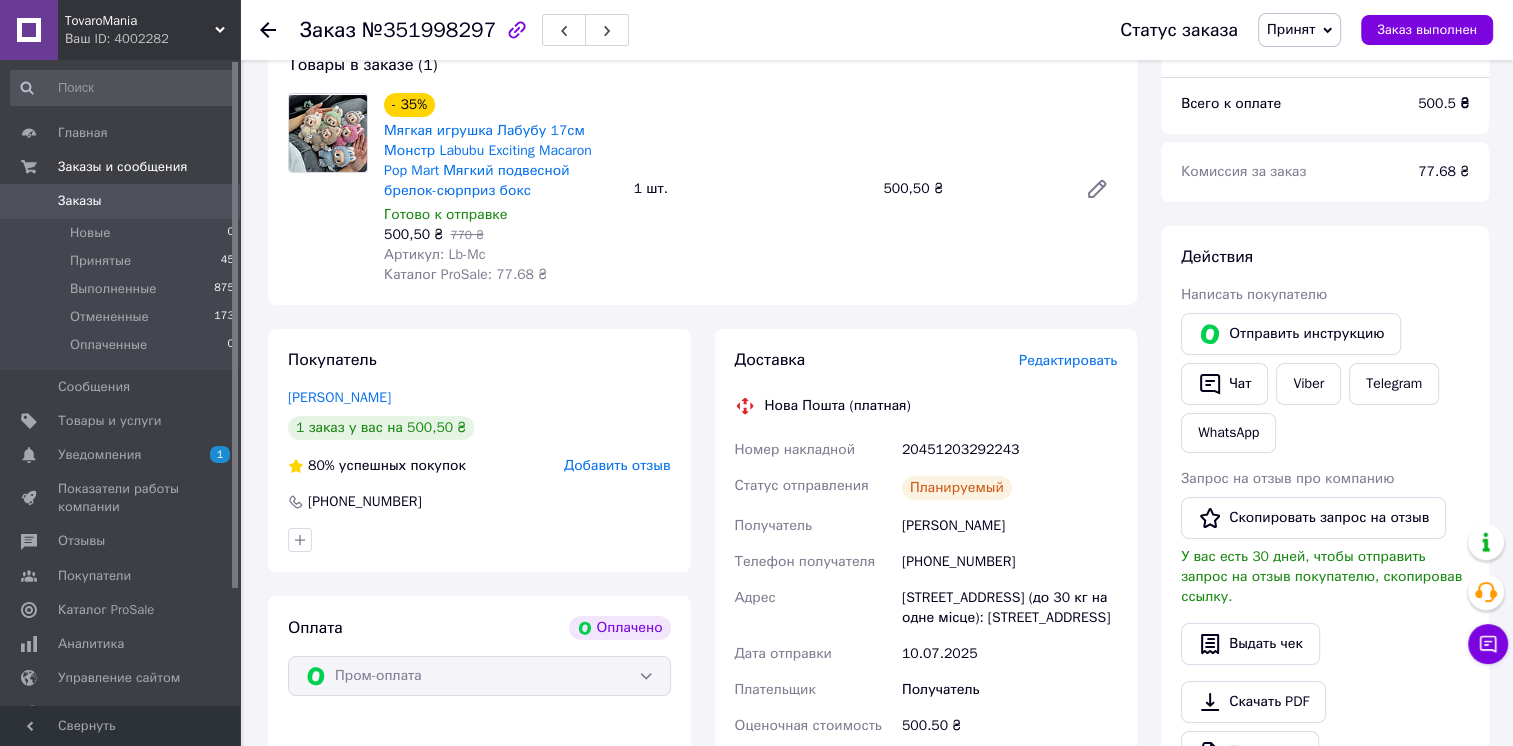 click on "Заказы" at bounding box center (121, 201) 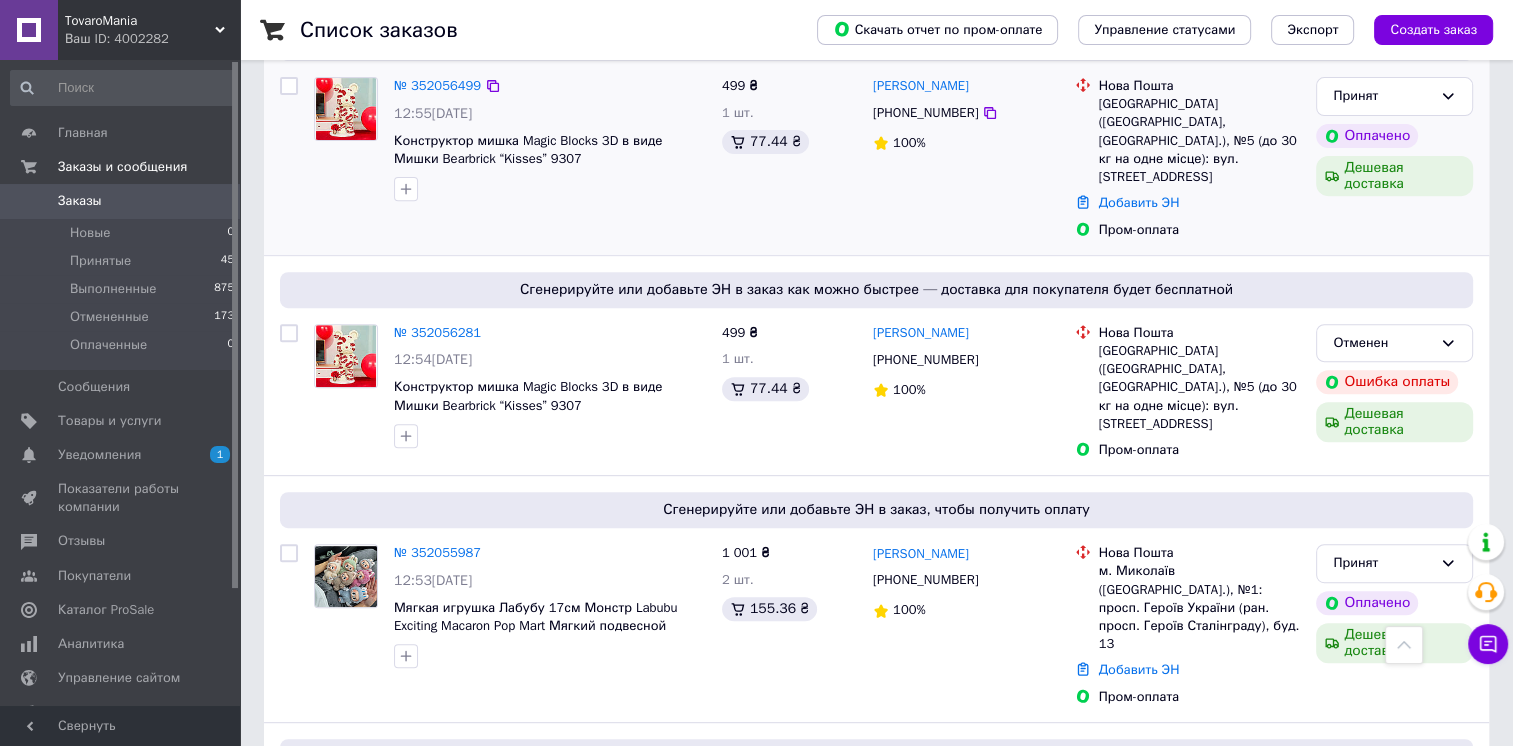 scroll, scrollTop: 700, scrollLeft: 0, axis: vertical 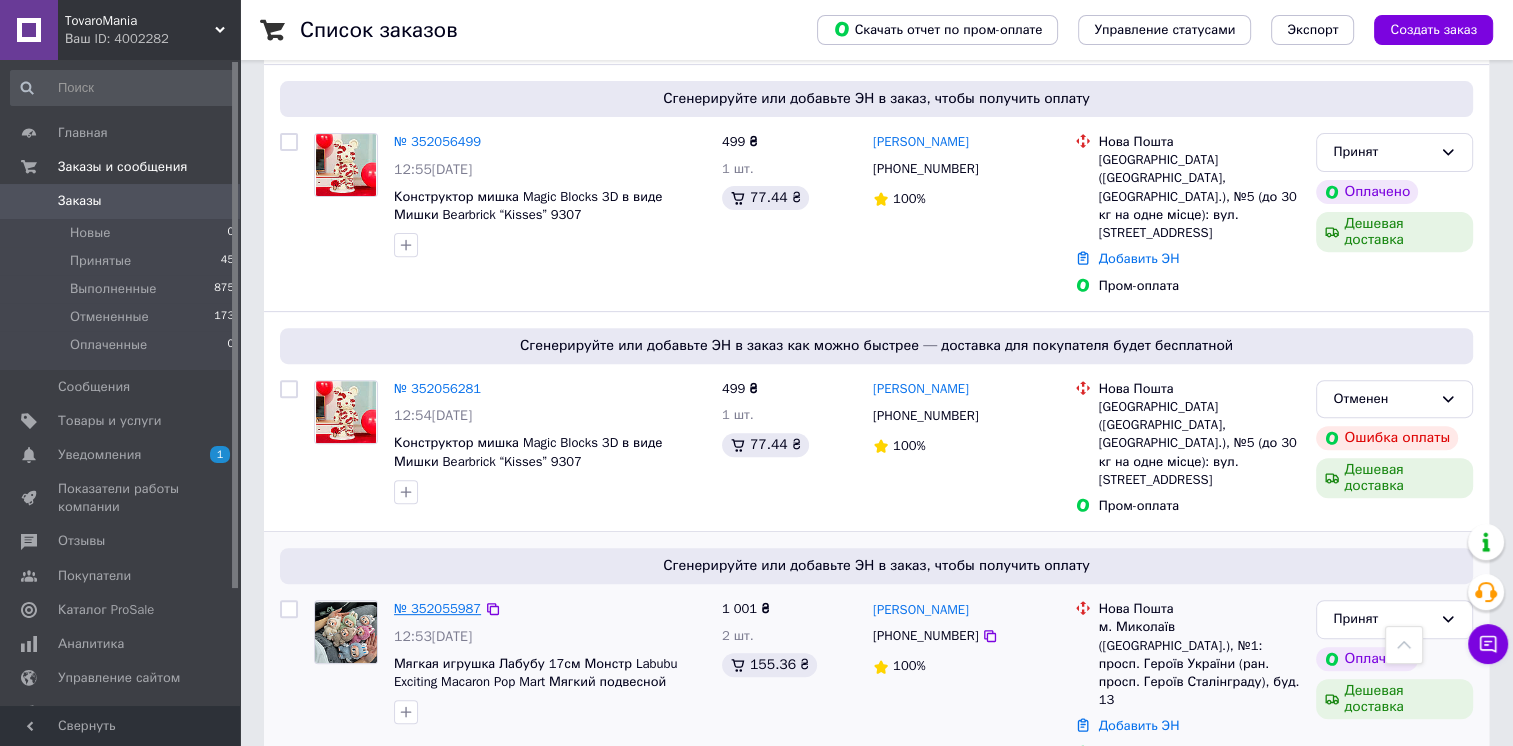 click on "№ 352055987" at bounding box center [437, 608] 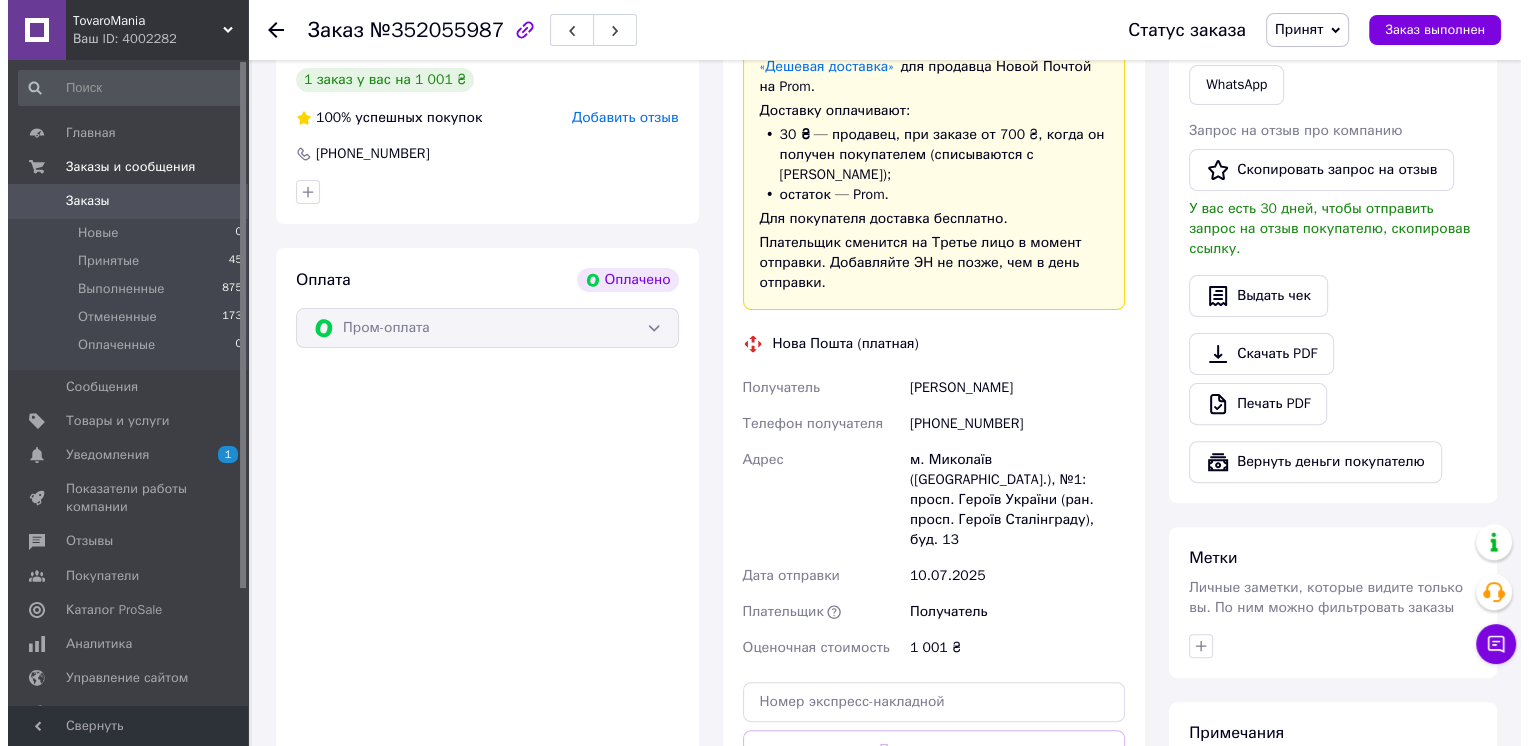 scroll, scrollTop: 500, scrollLeft: 0, axis: vertical 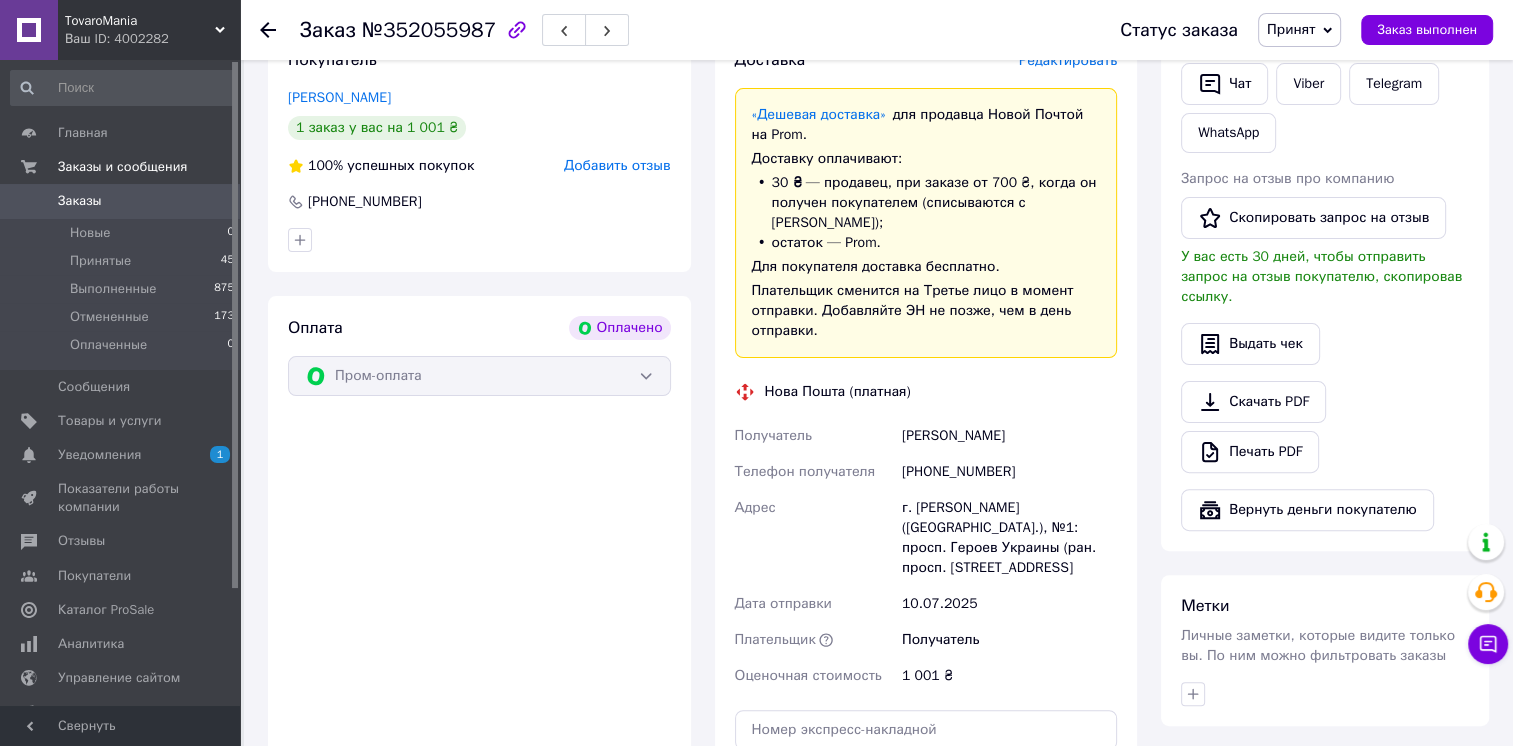 click on "Редактировать" at bounding box center (1068, 60) 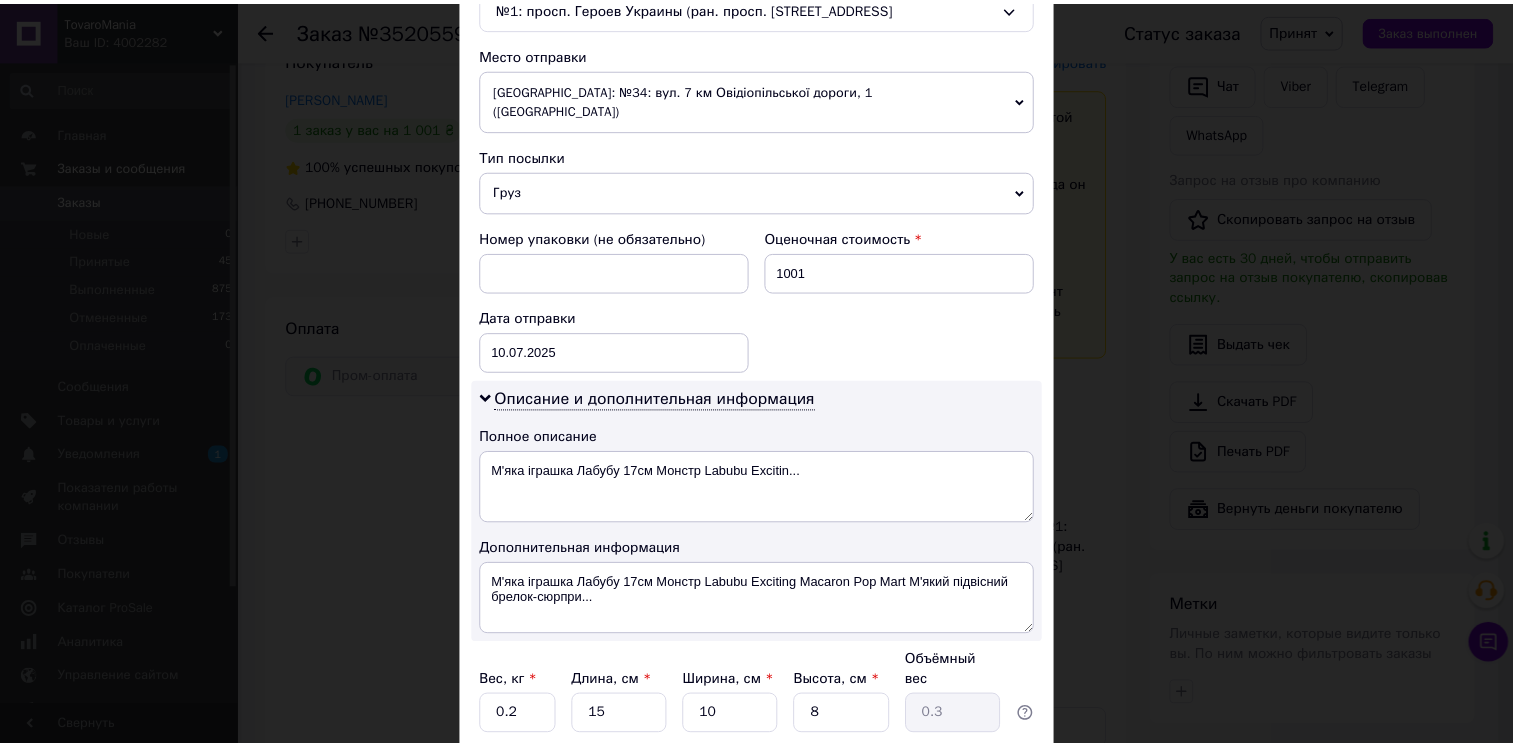 scroll, scrollTop: 799, scrollLeft: 0, axis: vertical 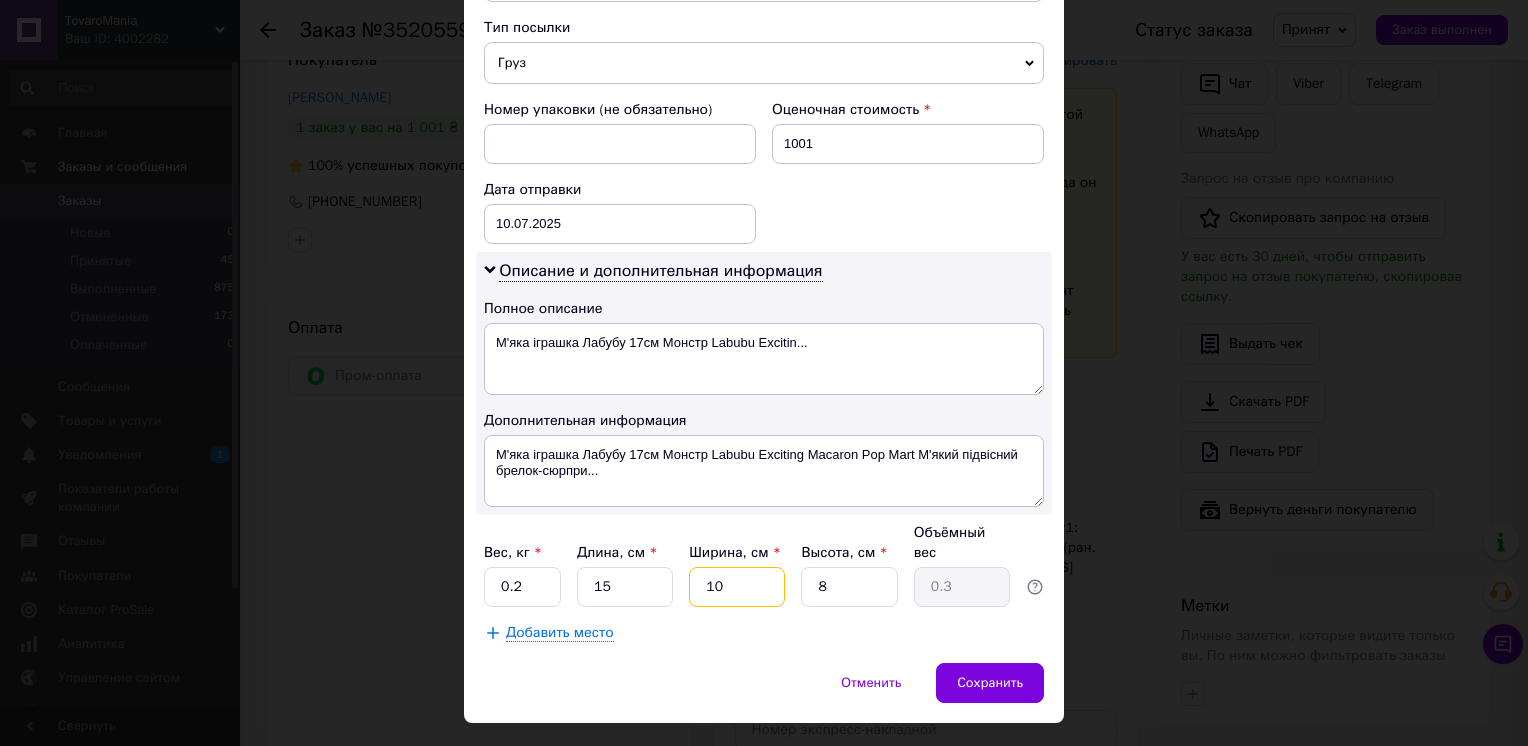 click on "10" at bounding box center [737, 587] 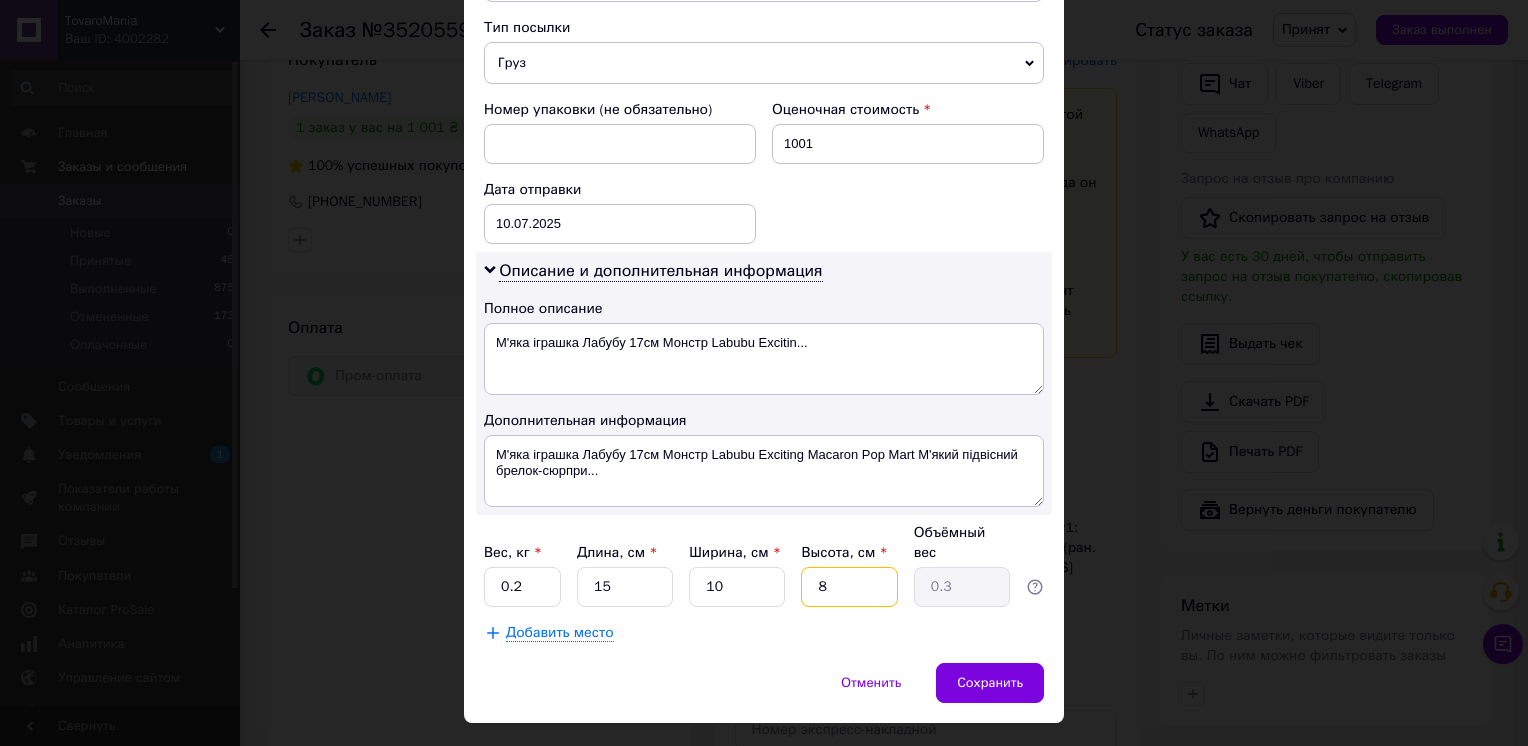 click on "8" at bounding box center (849, 587) 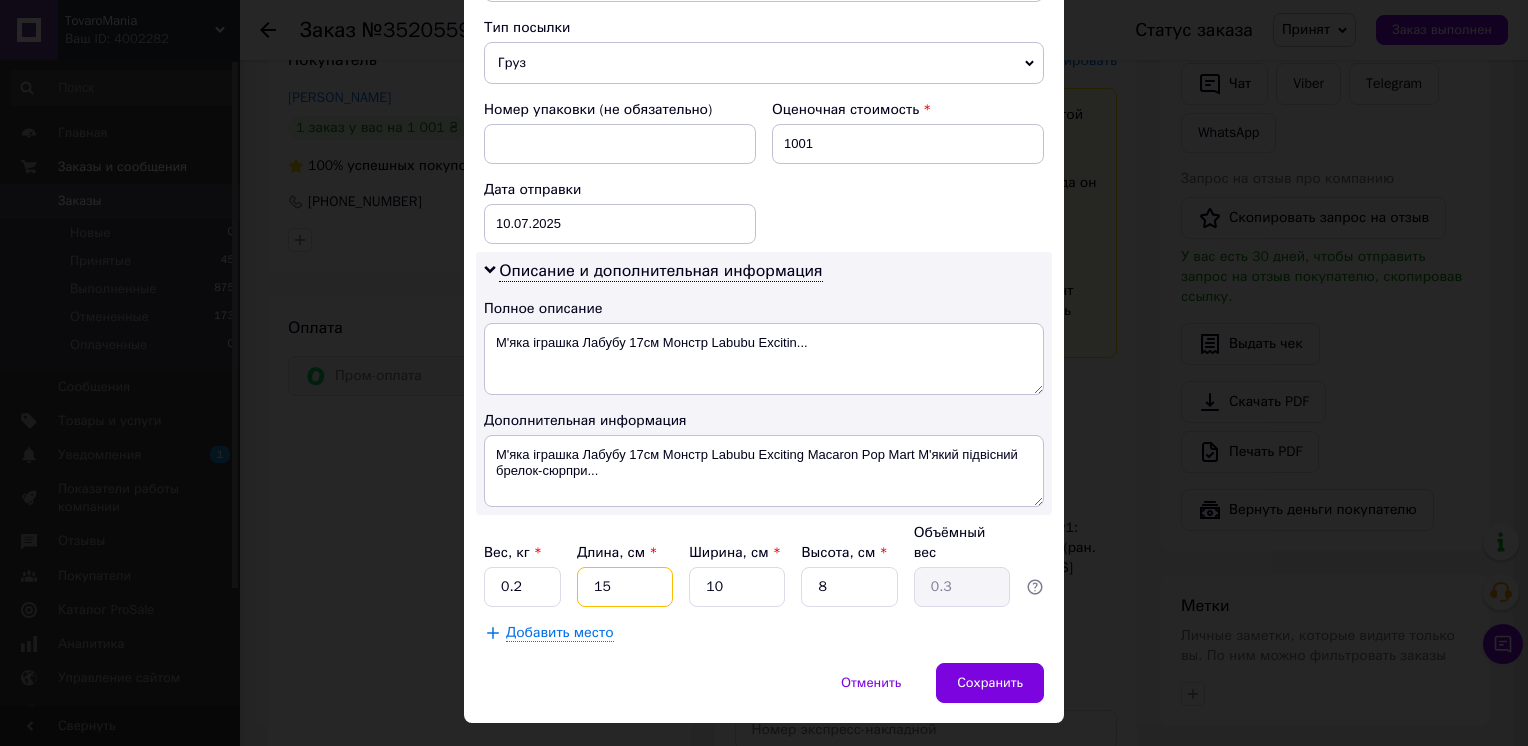 click on "15" at bounding box center [625, 587] 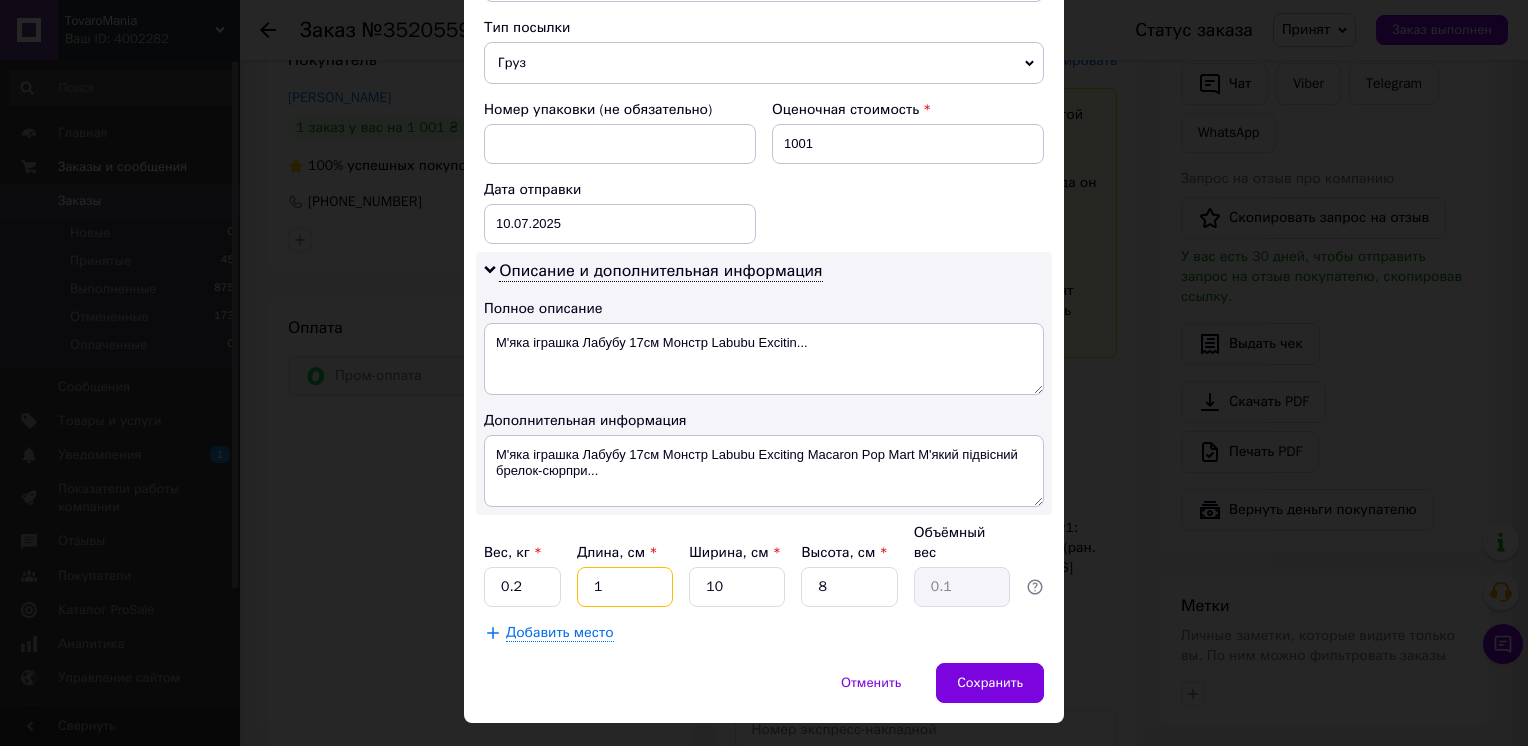 type on "18" 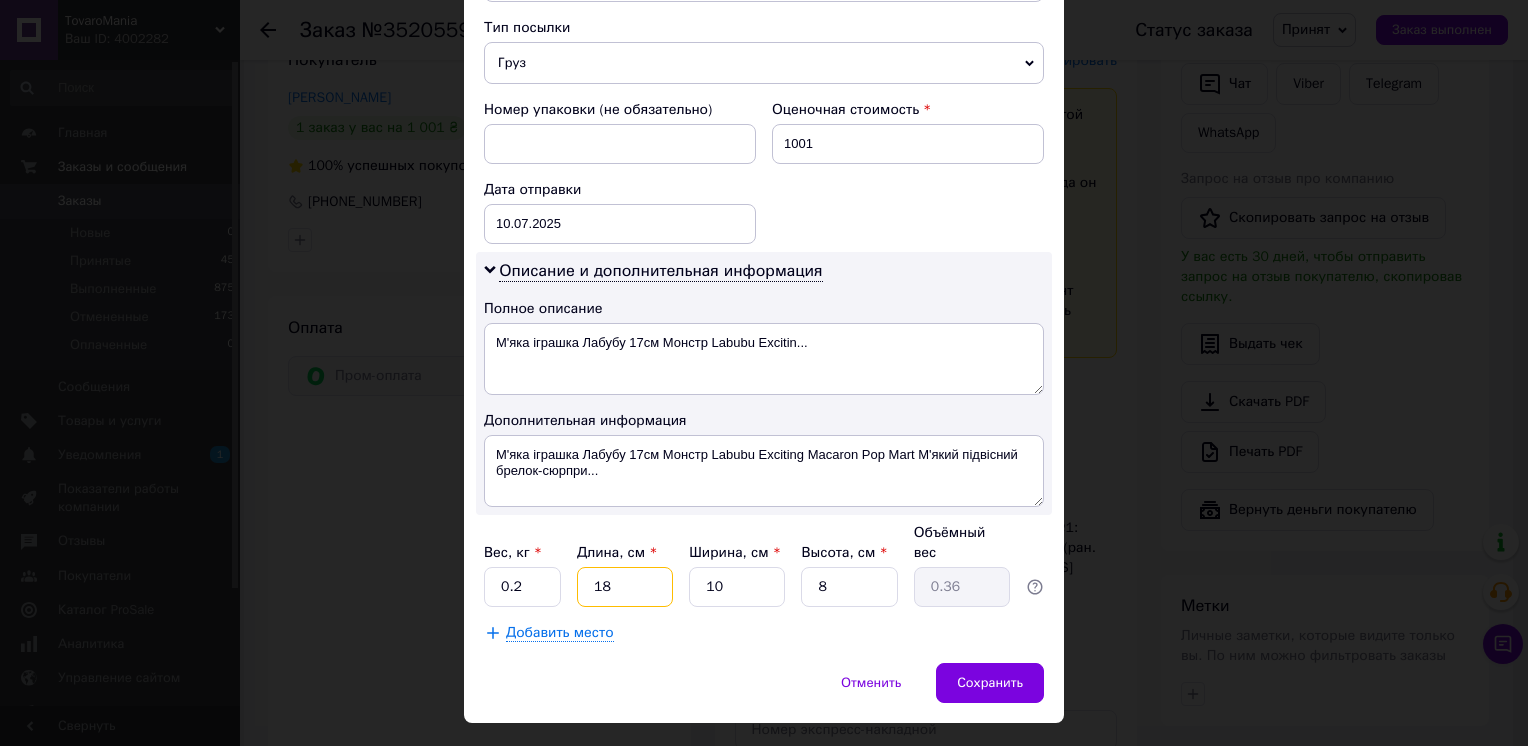 type on "18" 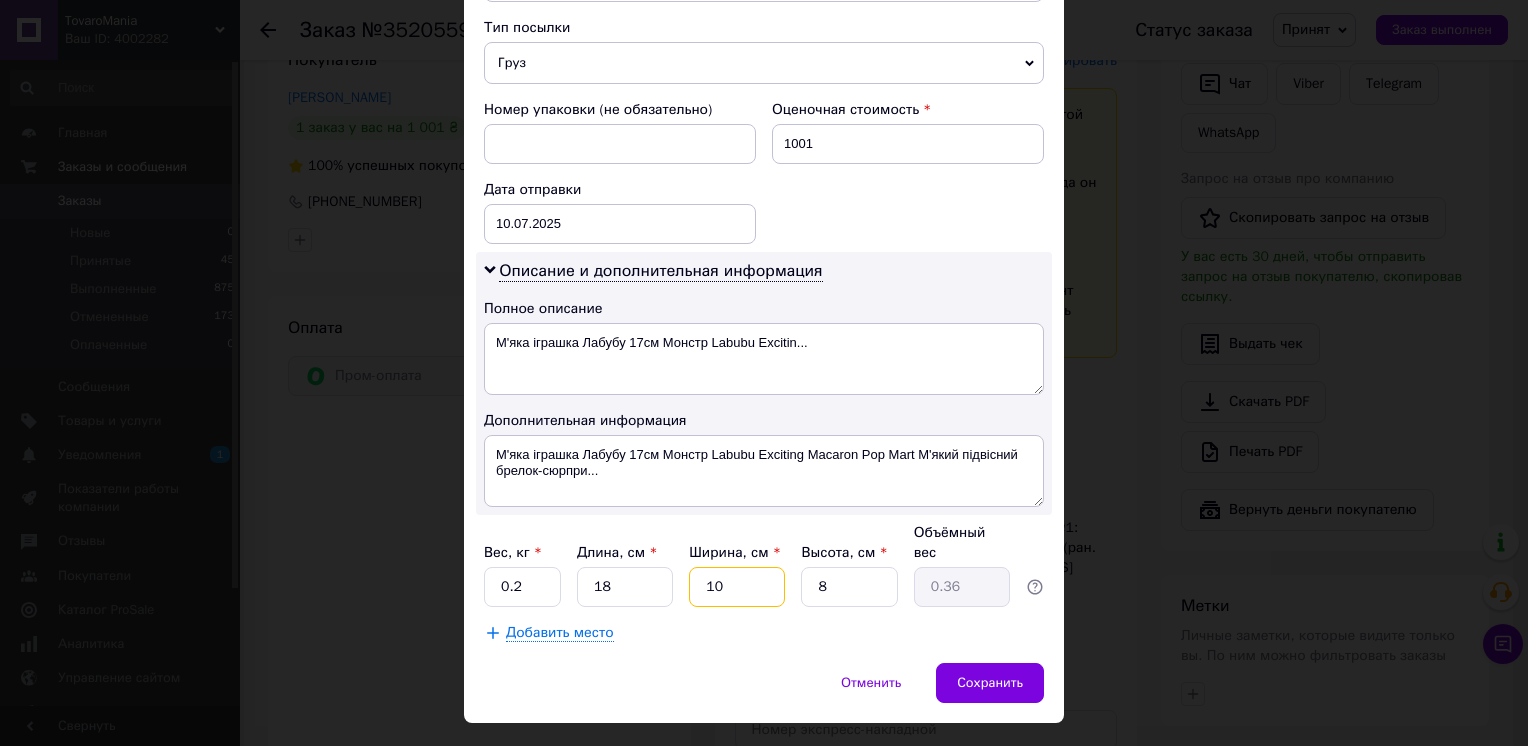 click on "10" at bounding box center (737, 587) 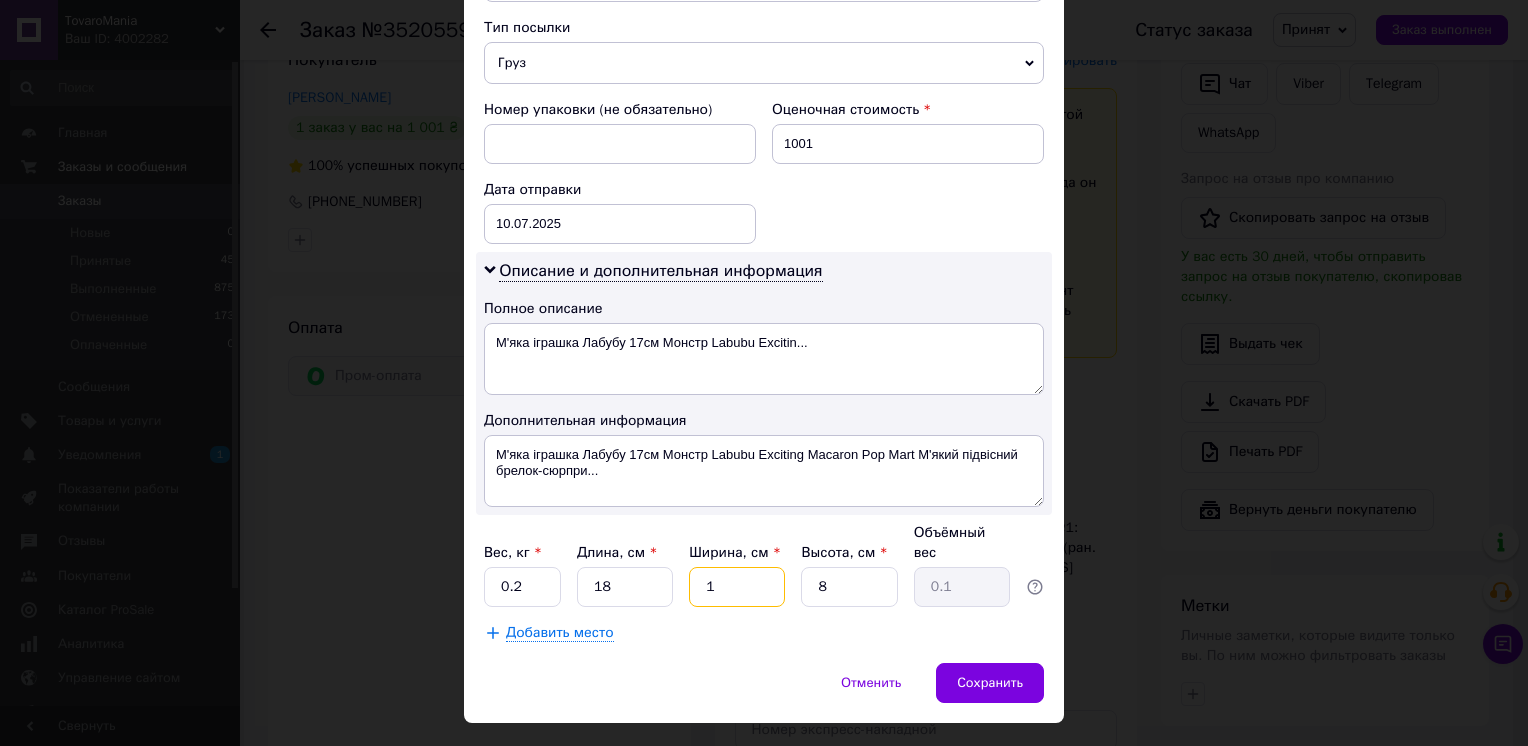 type on "17" 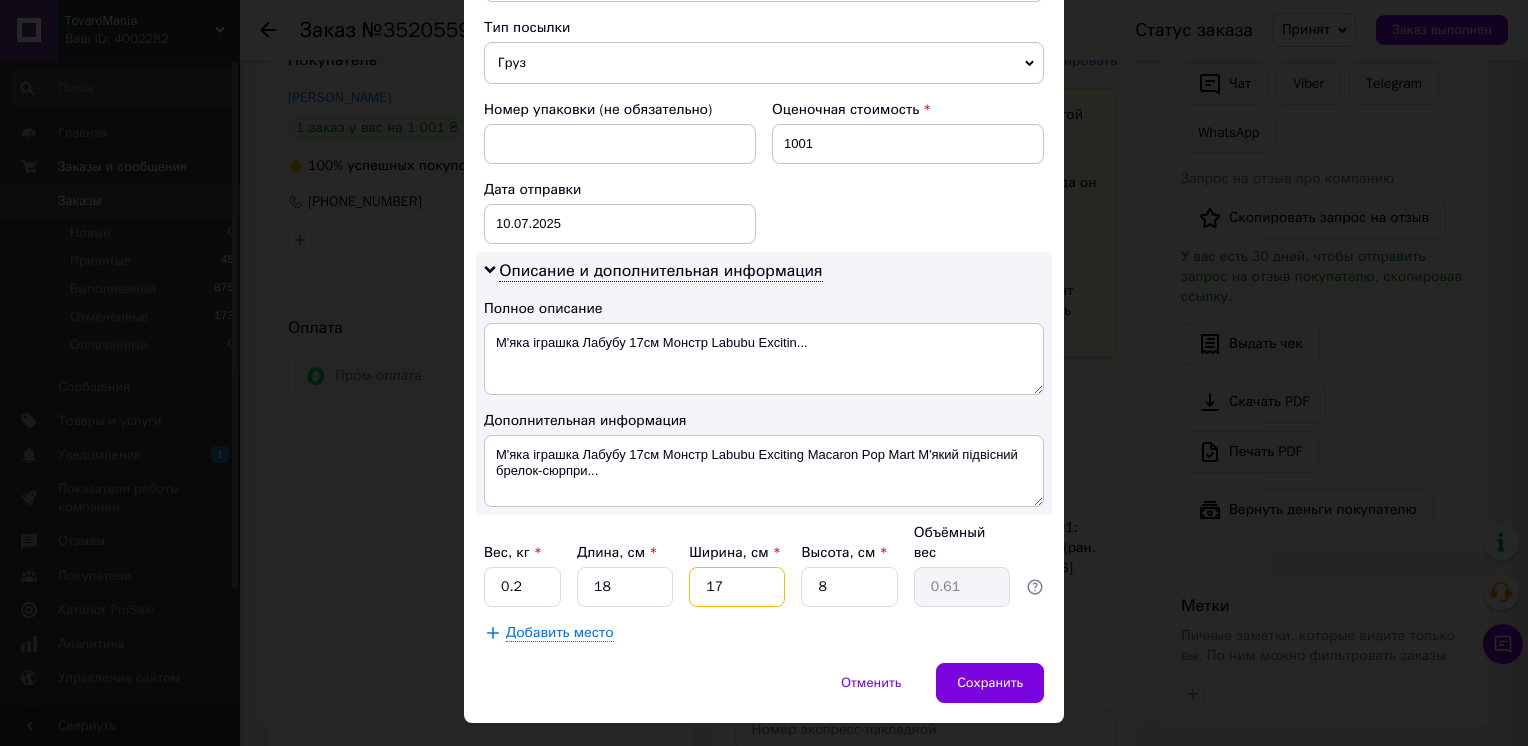 type on "17" 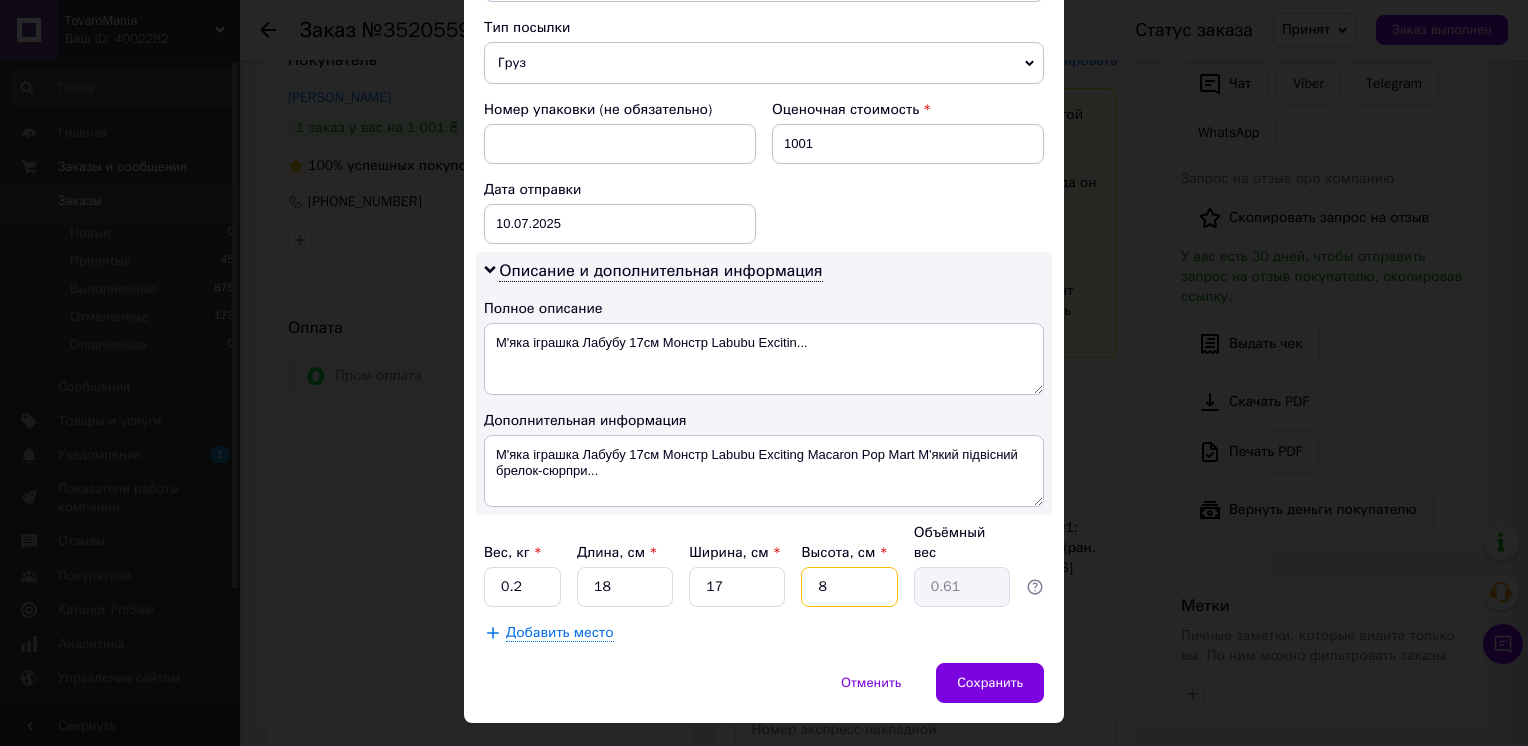 click on "8" at bounding box center [849, 587] 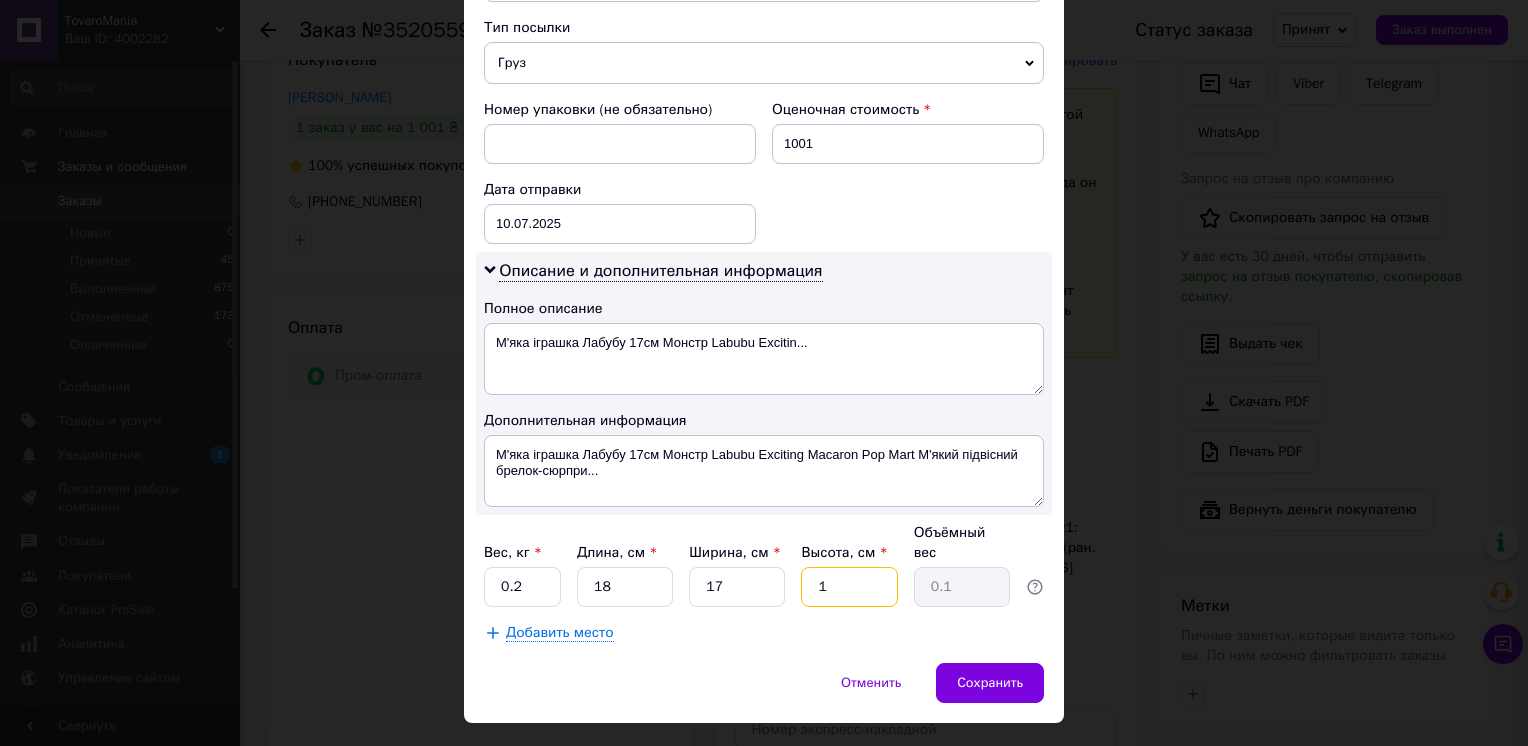 type on "11" 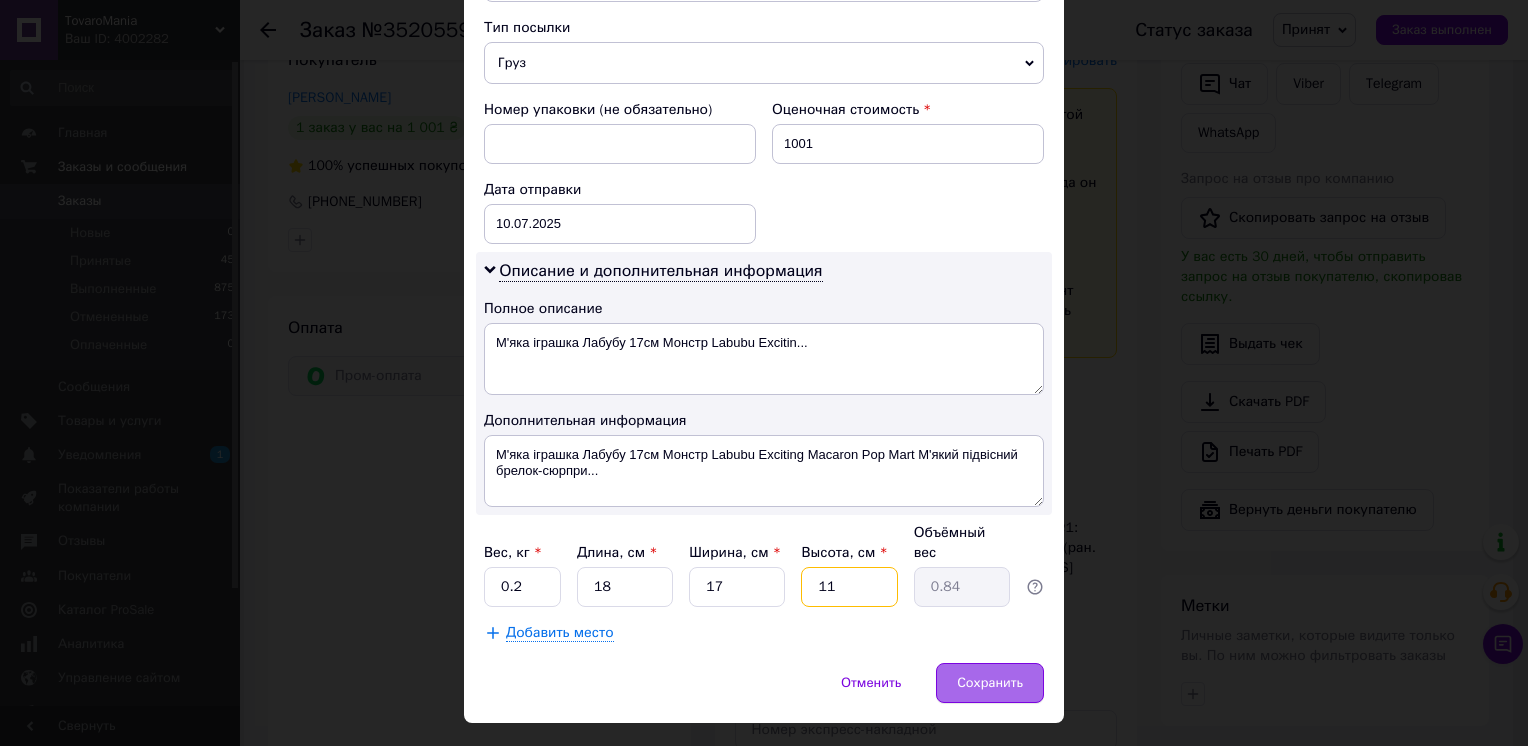 type on "11" 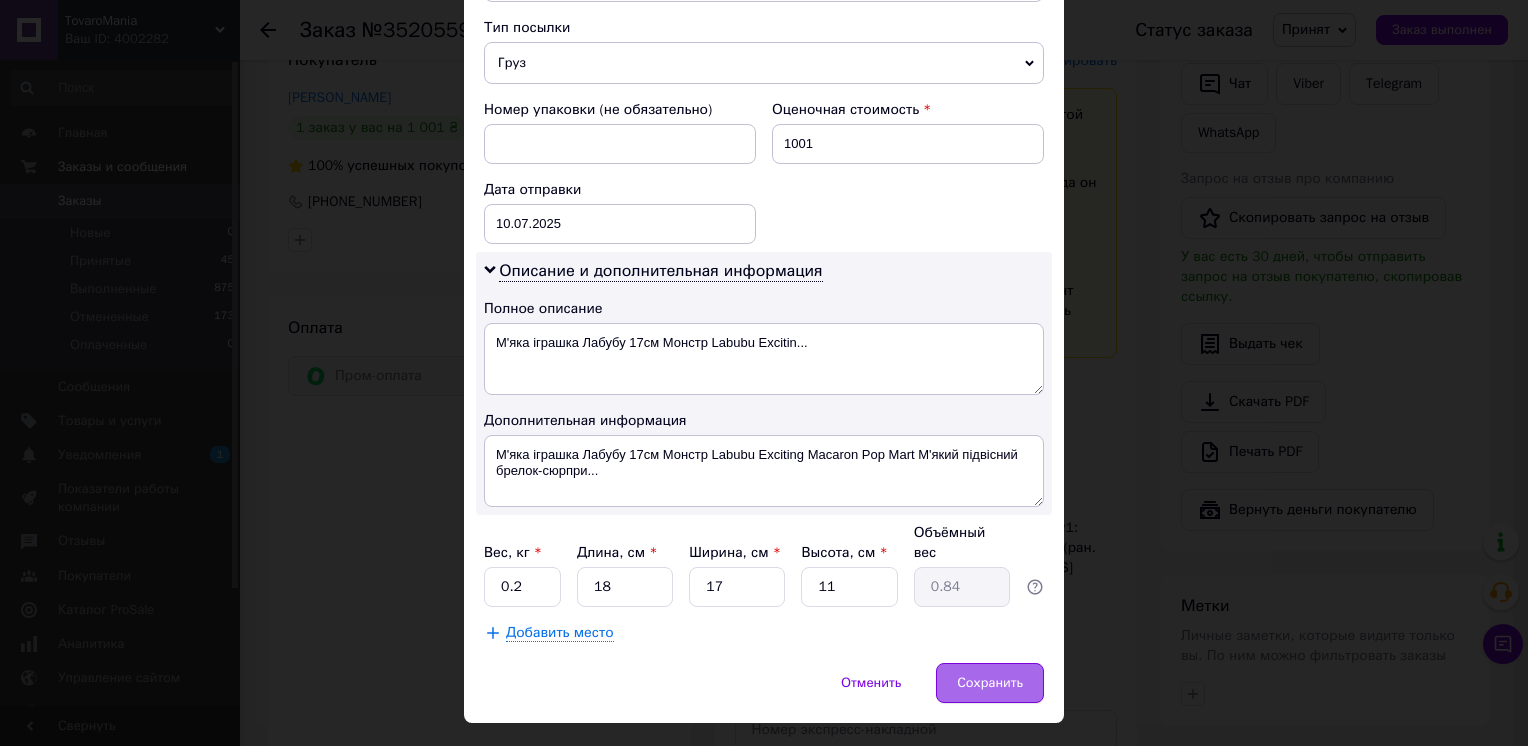 click on "Сохранить" at bounding box center (990, 683) 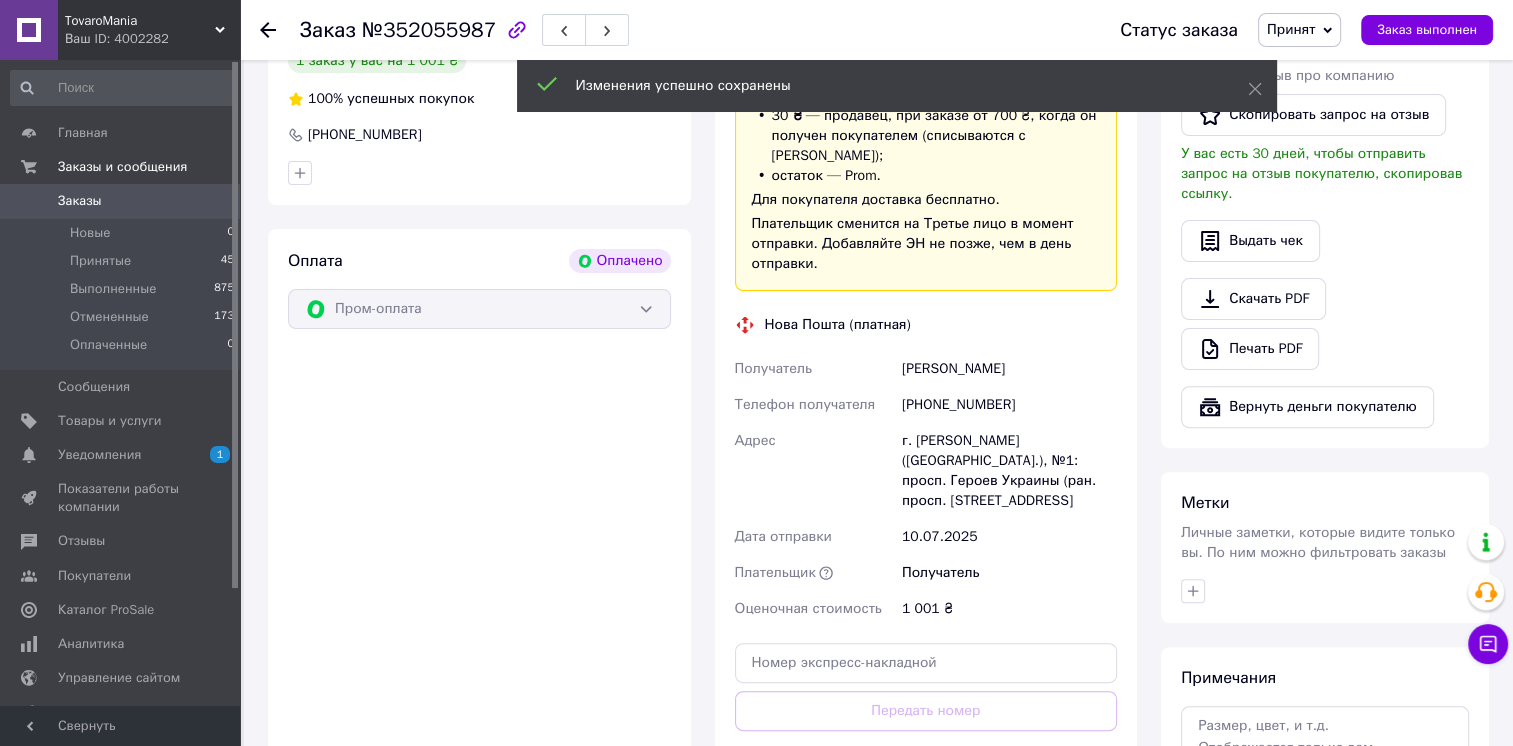 scroll, scrollTop: 700, scrollLeft: 0, axis: vertical 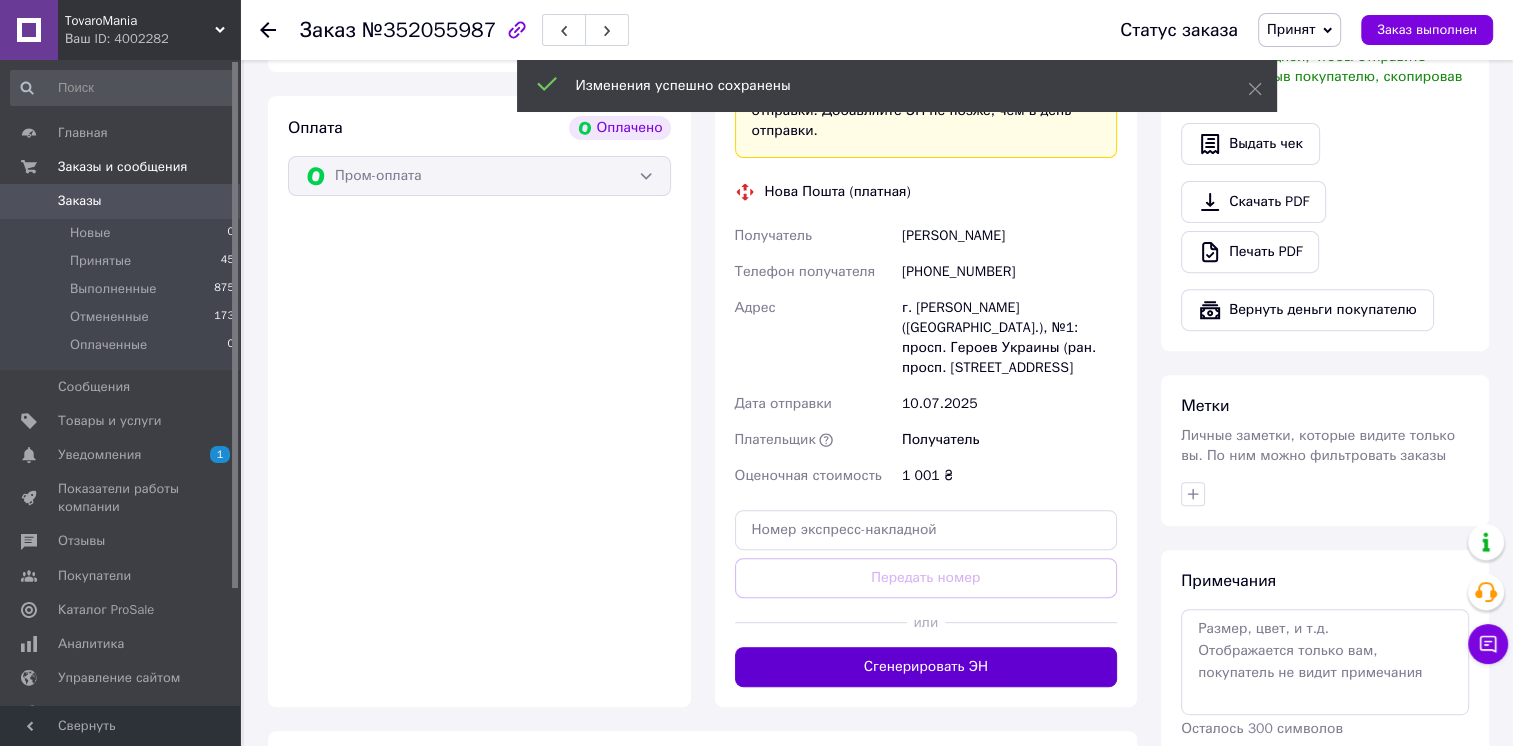 click on "Сгенерировать ЭН" at bounding box center [926, 667] 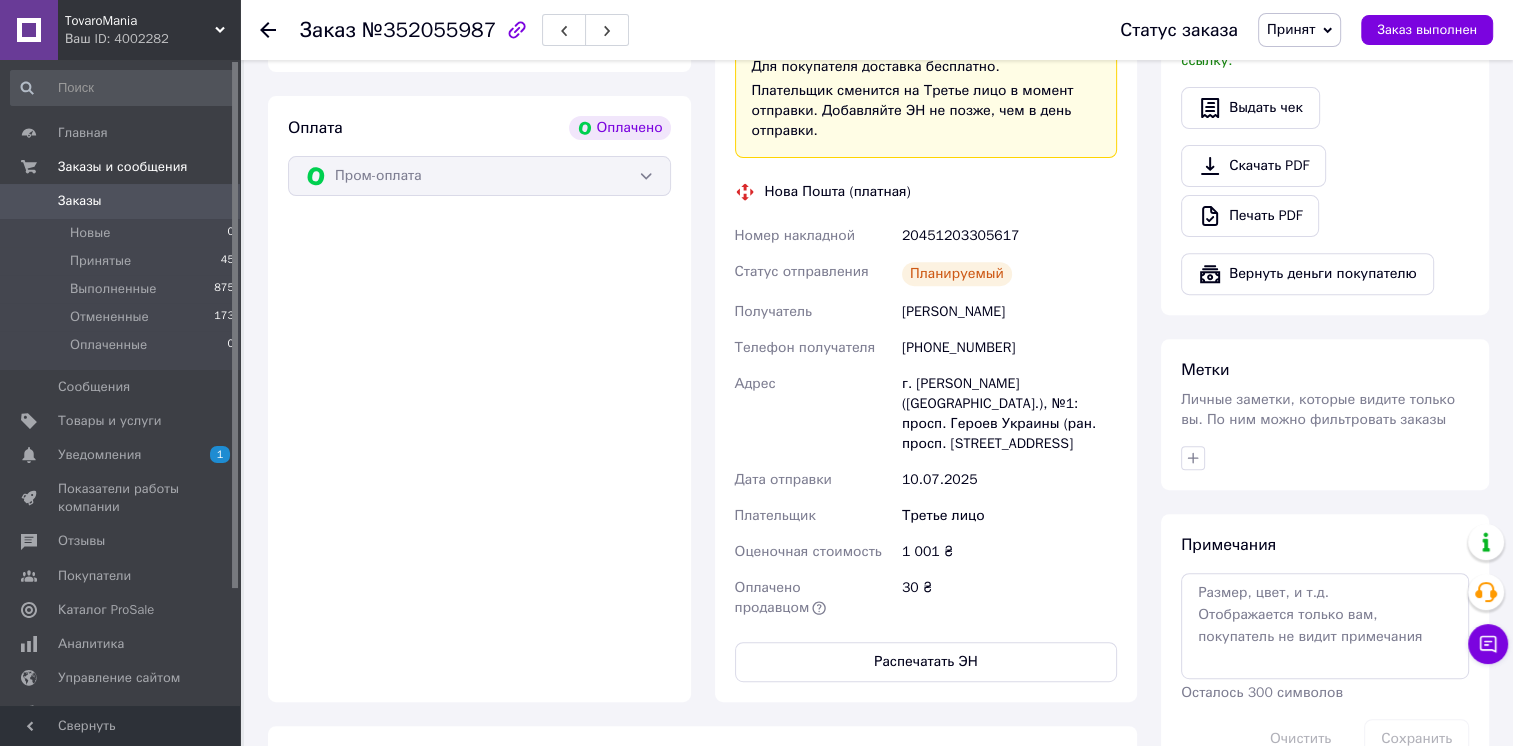 click on "Заказы" at bounding box center [121, 201] 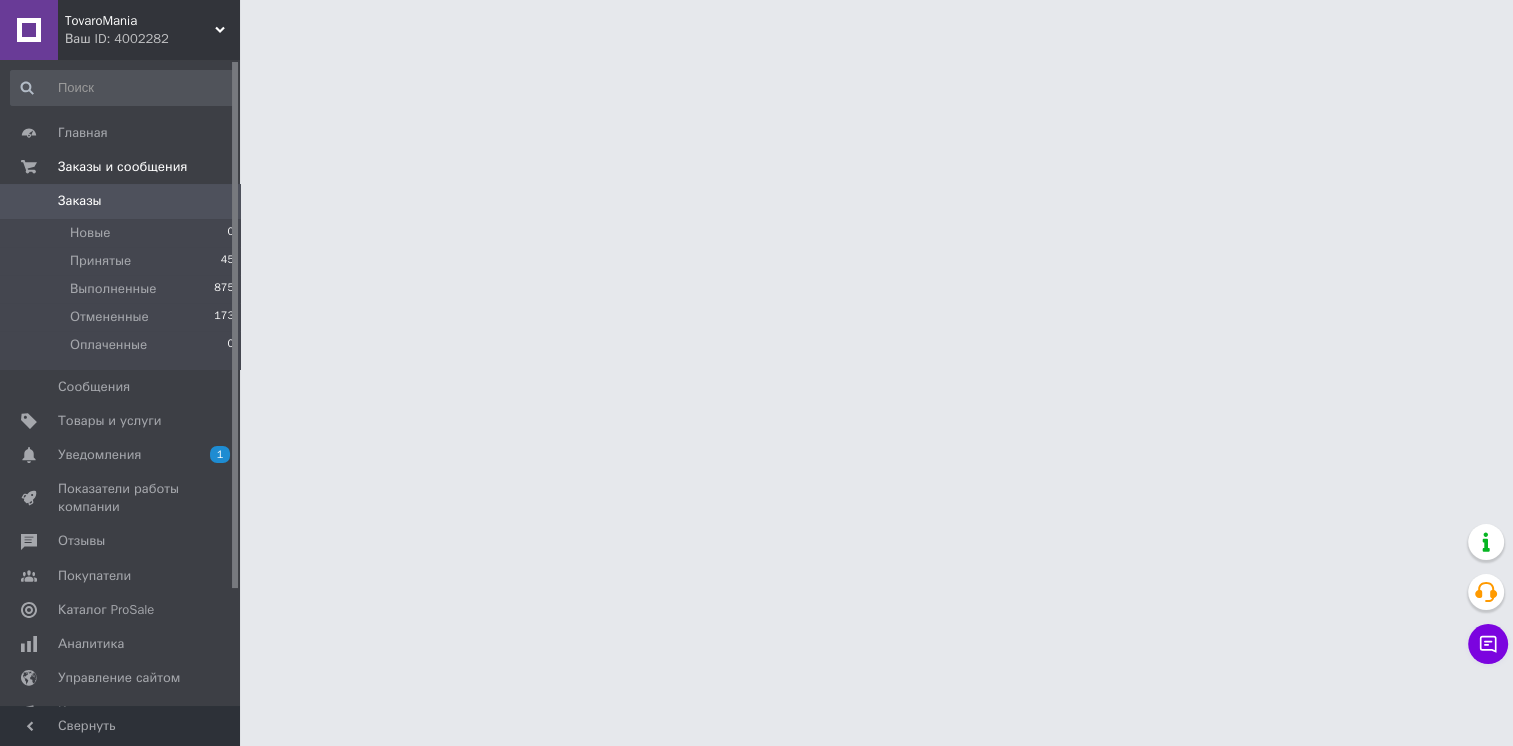 scroll, scrollTop: 0, scrollLeft: 0, axis: both 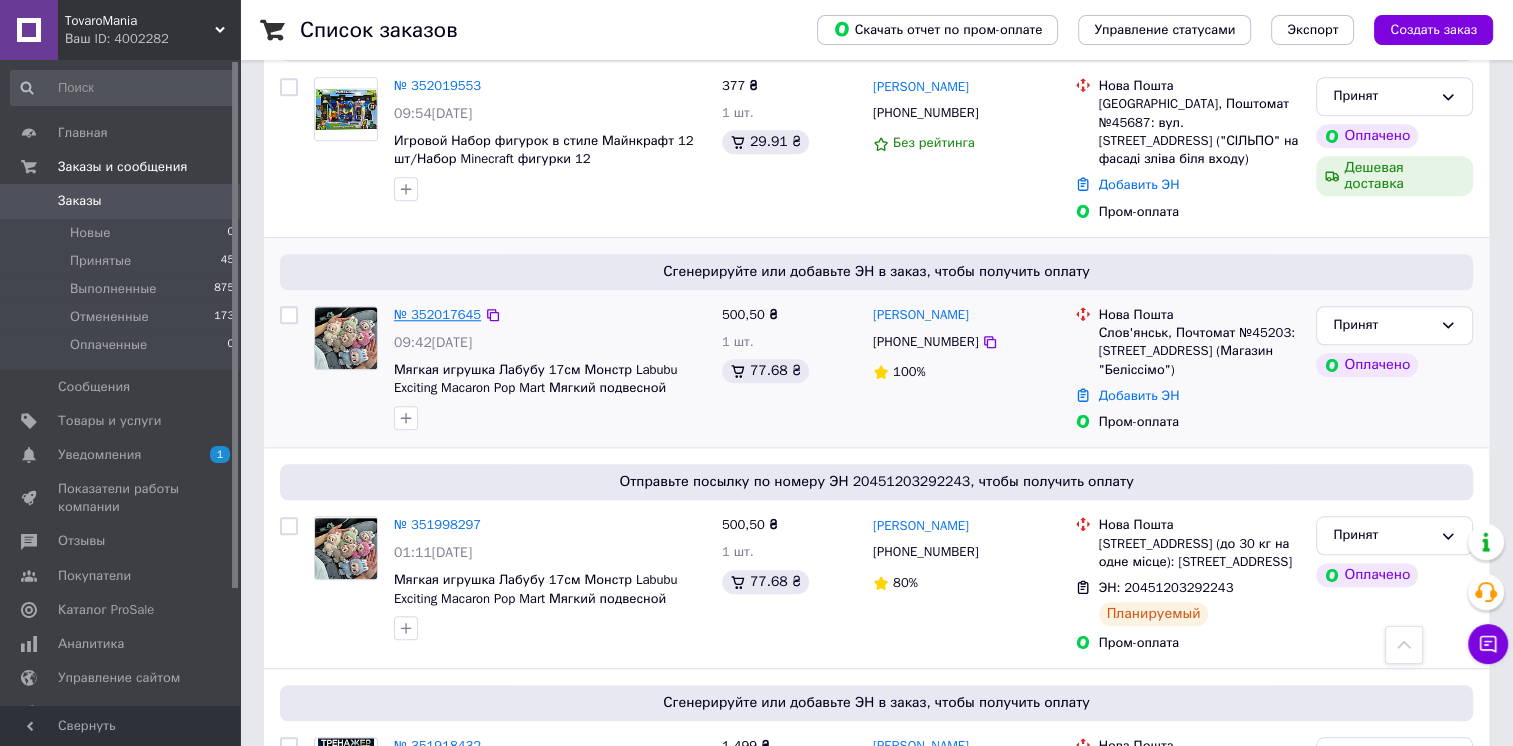 click on "№ 352017645" at bounding box center [437, 314] 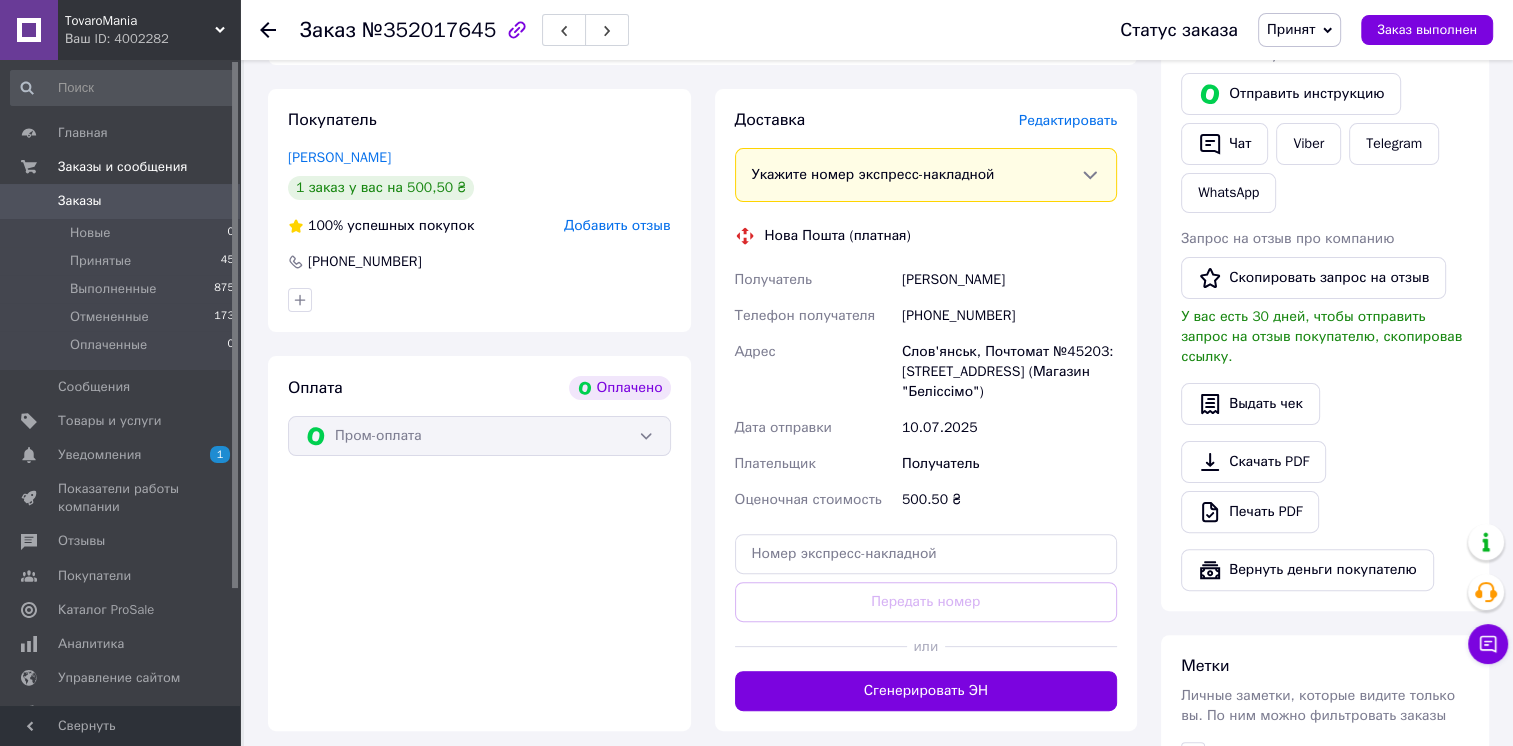 scroll, scrollTop: 435, scrollLeft: 0, axis: vertical 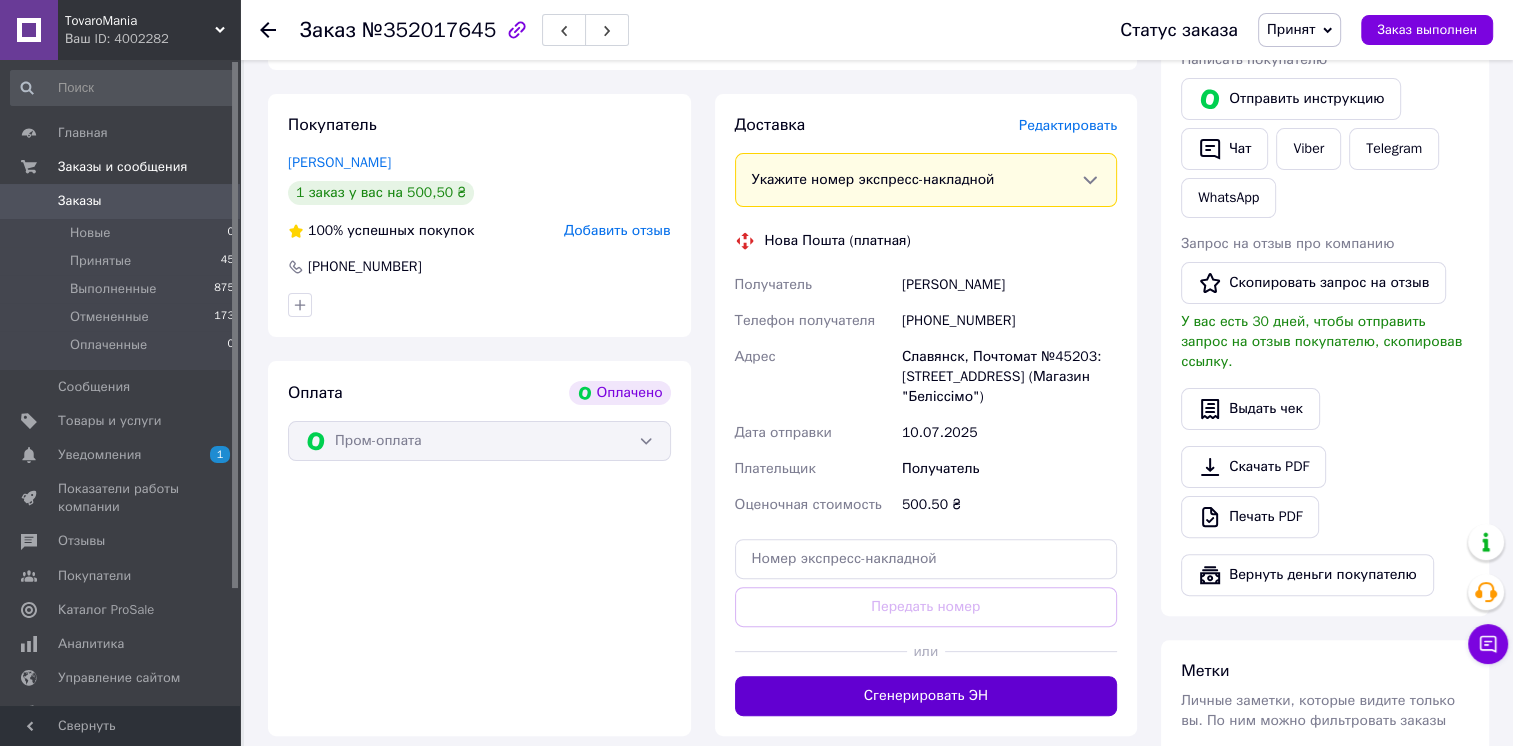 click on "Сгенерировать ЭН" at bounding box center [926, 696] 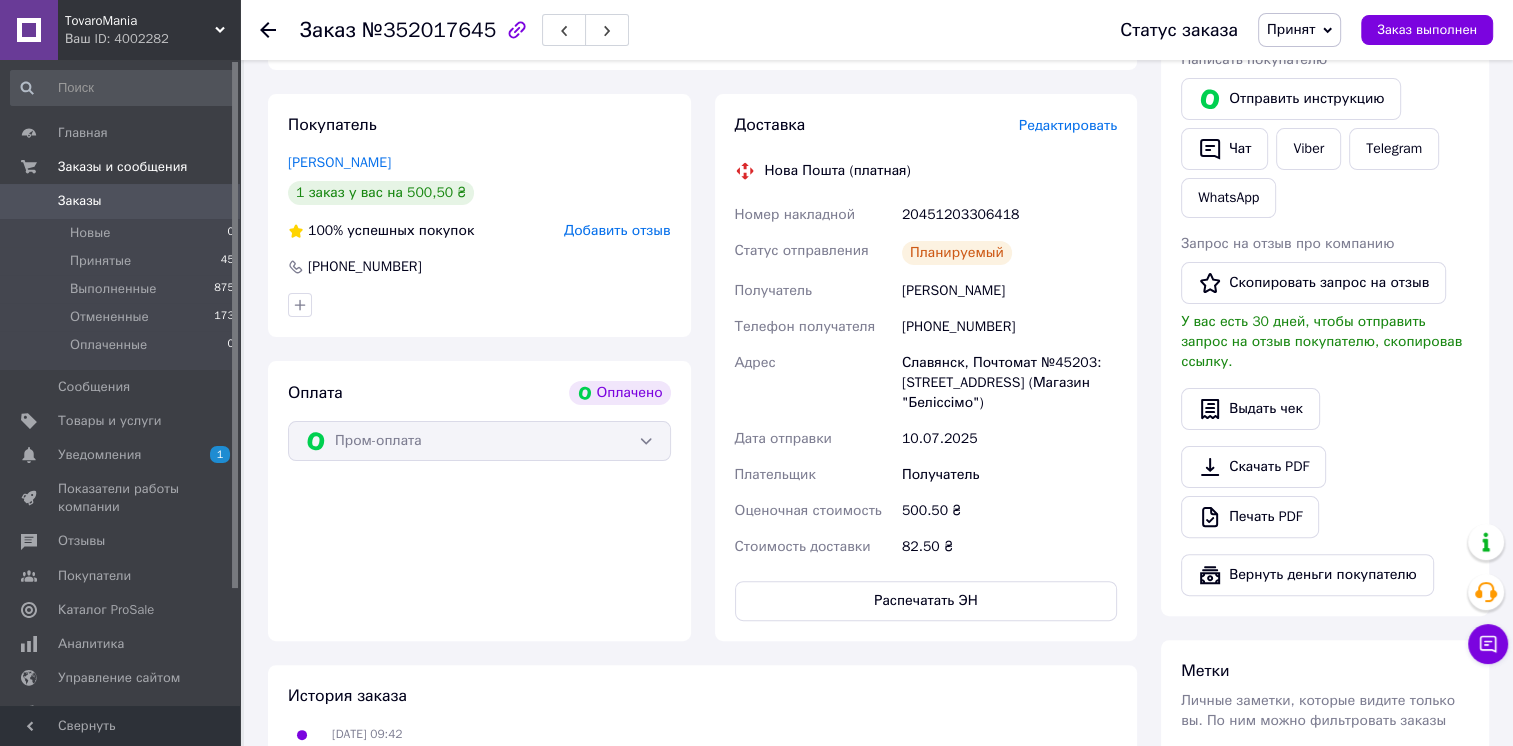 click on "Заказы" at bounding box center [121, 201] 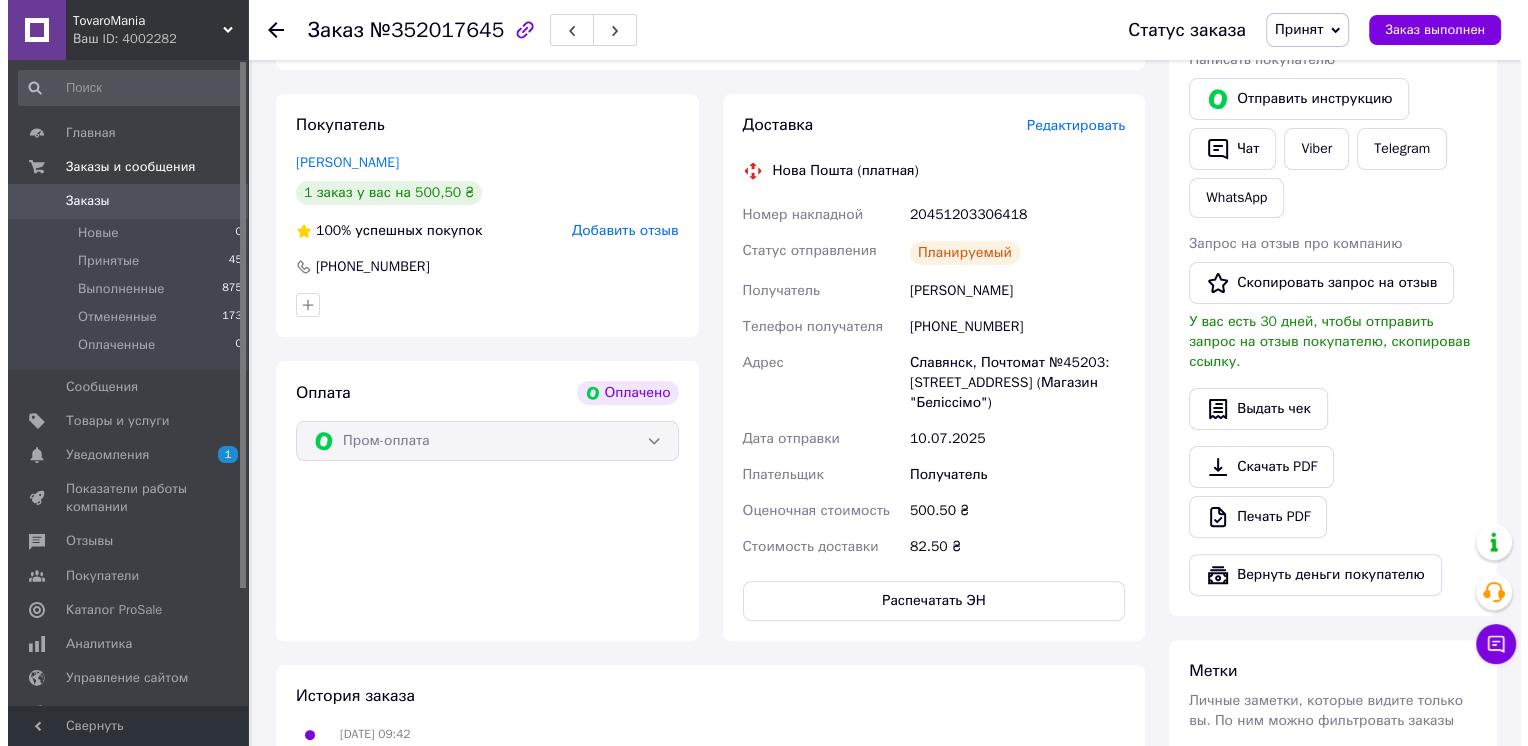scroll, scrollTop: 0, scrollLeft: 0, axis: both 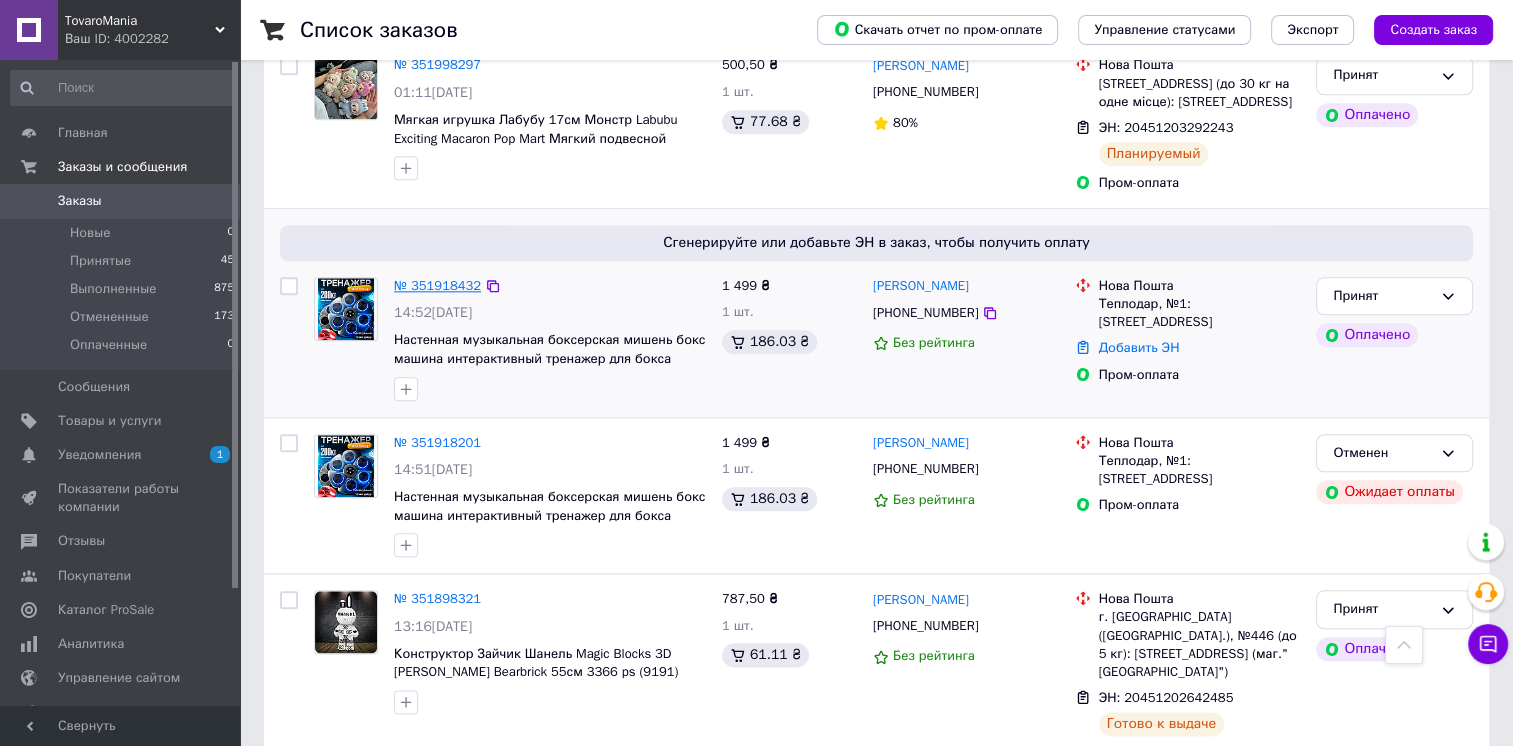 click on "№ 351918432" at bounding box center [437, 285] 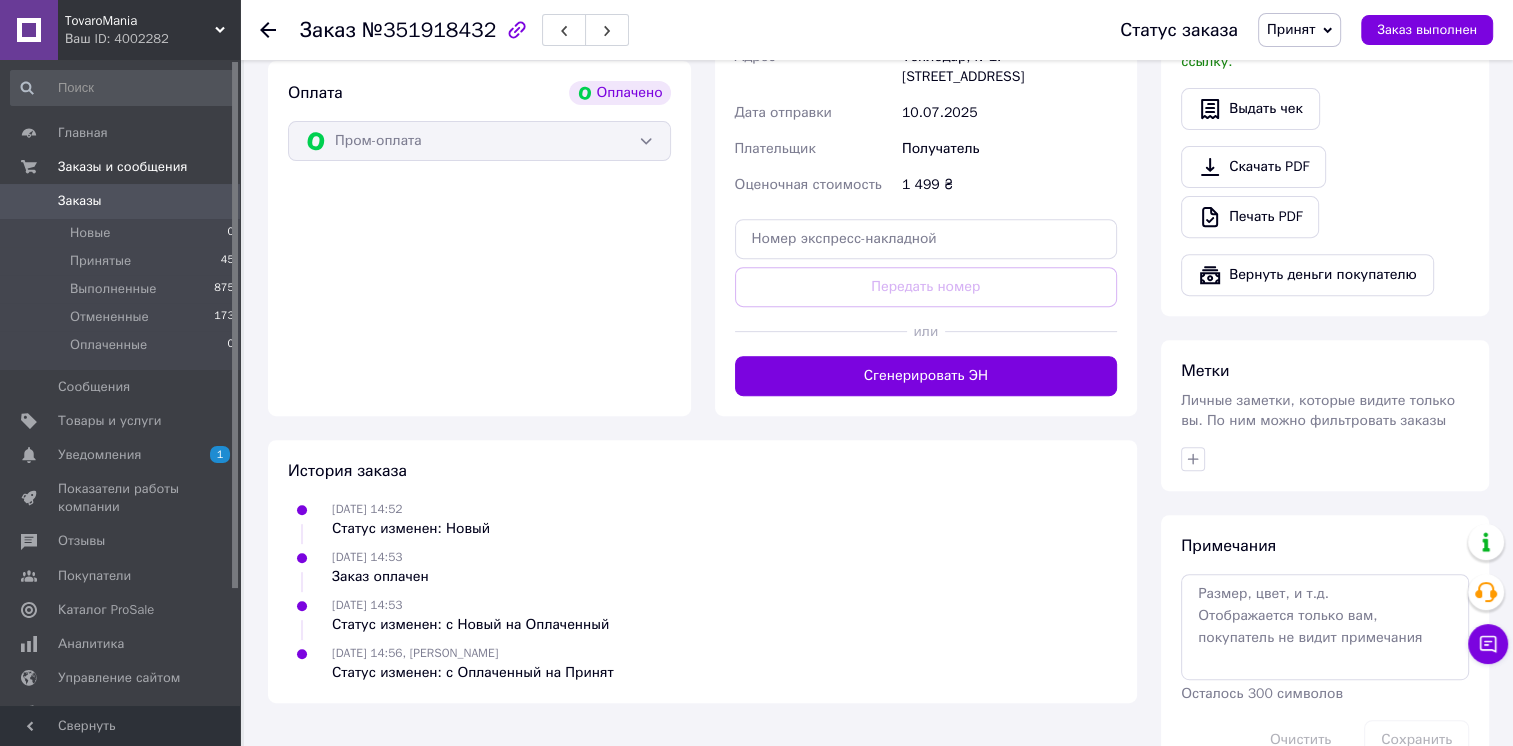 scroll, scrollTop: 771, scrollLeft: 0, axis: vertical 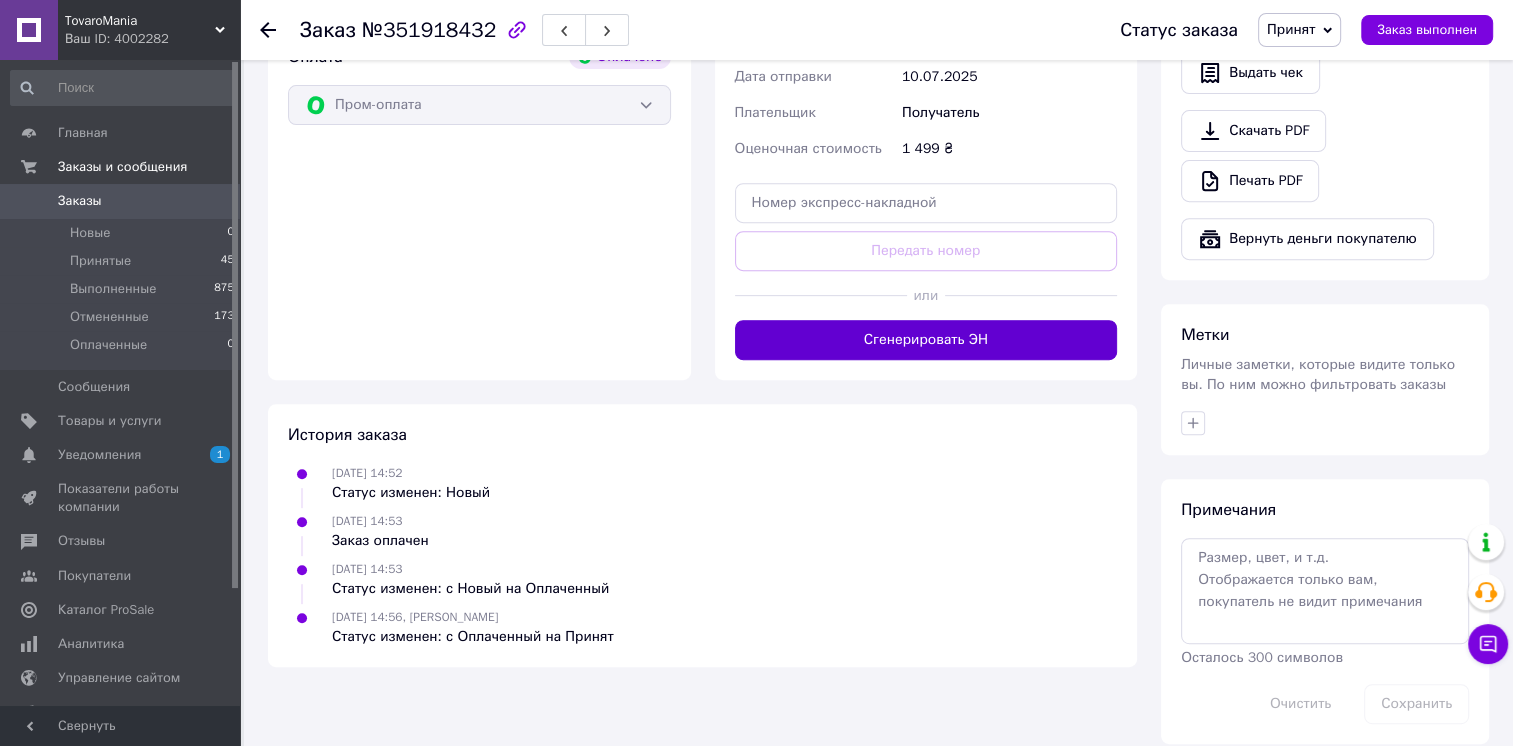 click on "Сгенерировать ЭН" at bounding box center [926, 340] 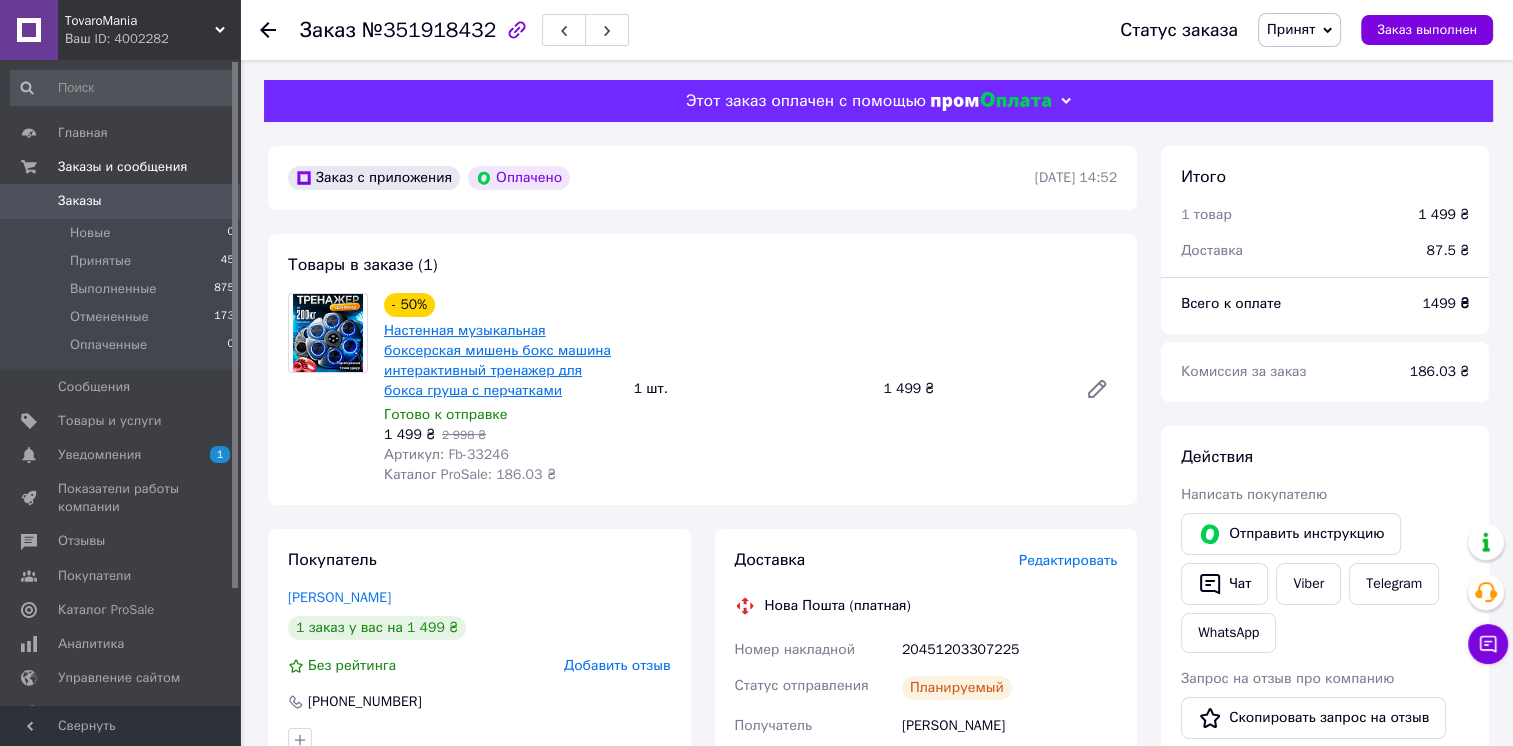 scroll, scrollTop: 400, scrollLeft: 0, axis: vertical 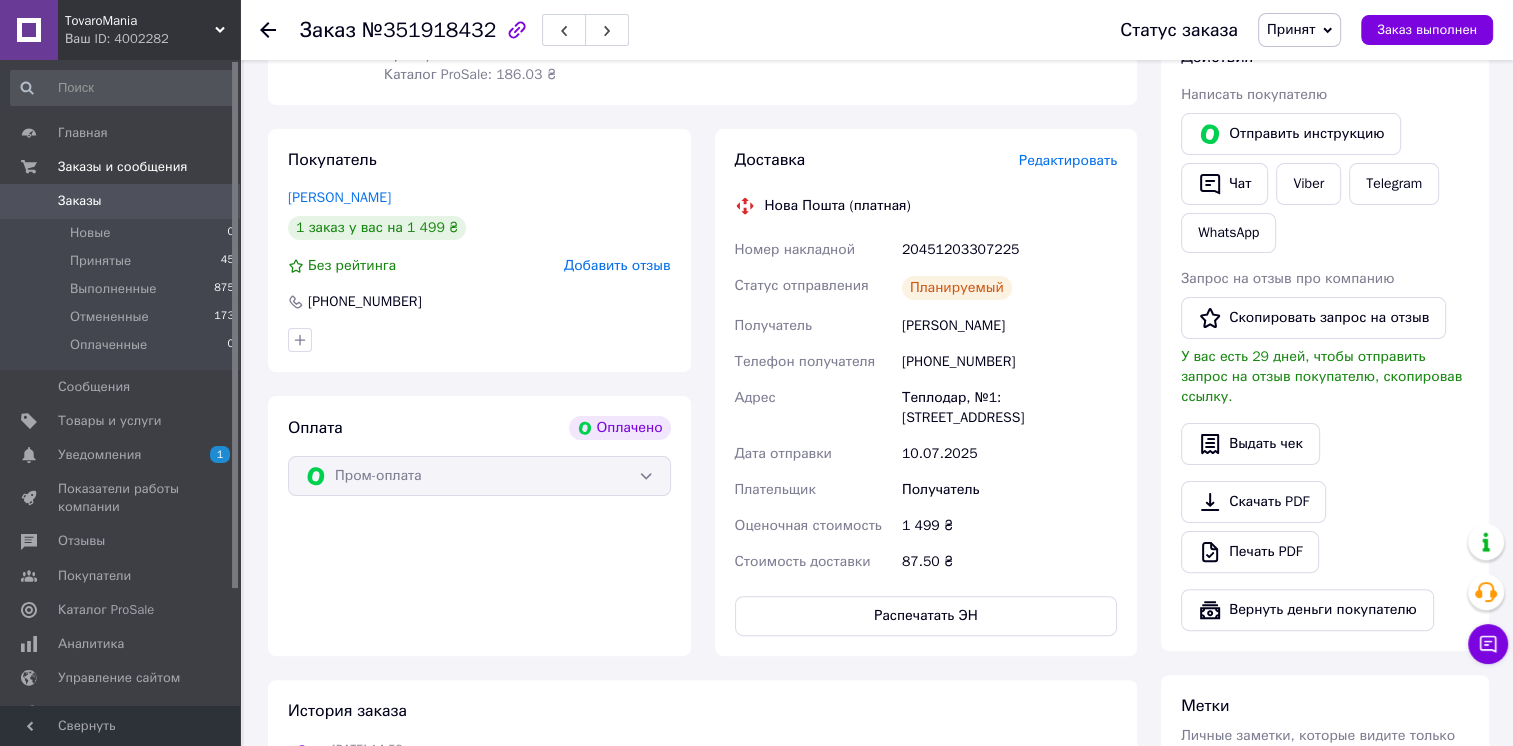 click on "Заказы 0" at bounding box center (123, 201) 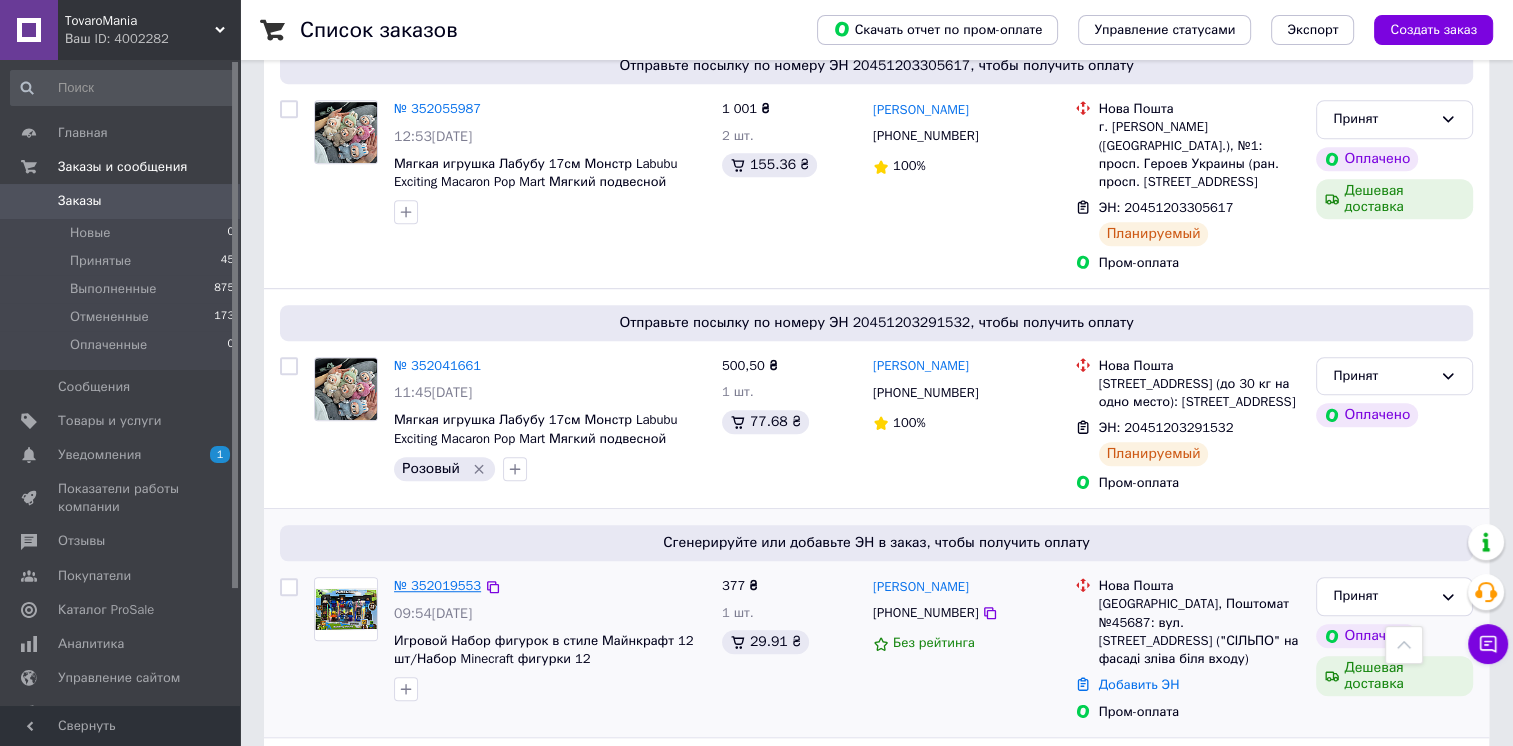 click on "№ 352019553" at bounding box center (437, 585) 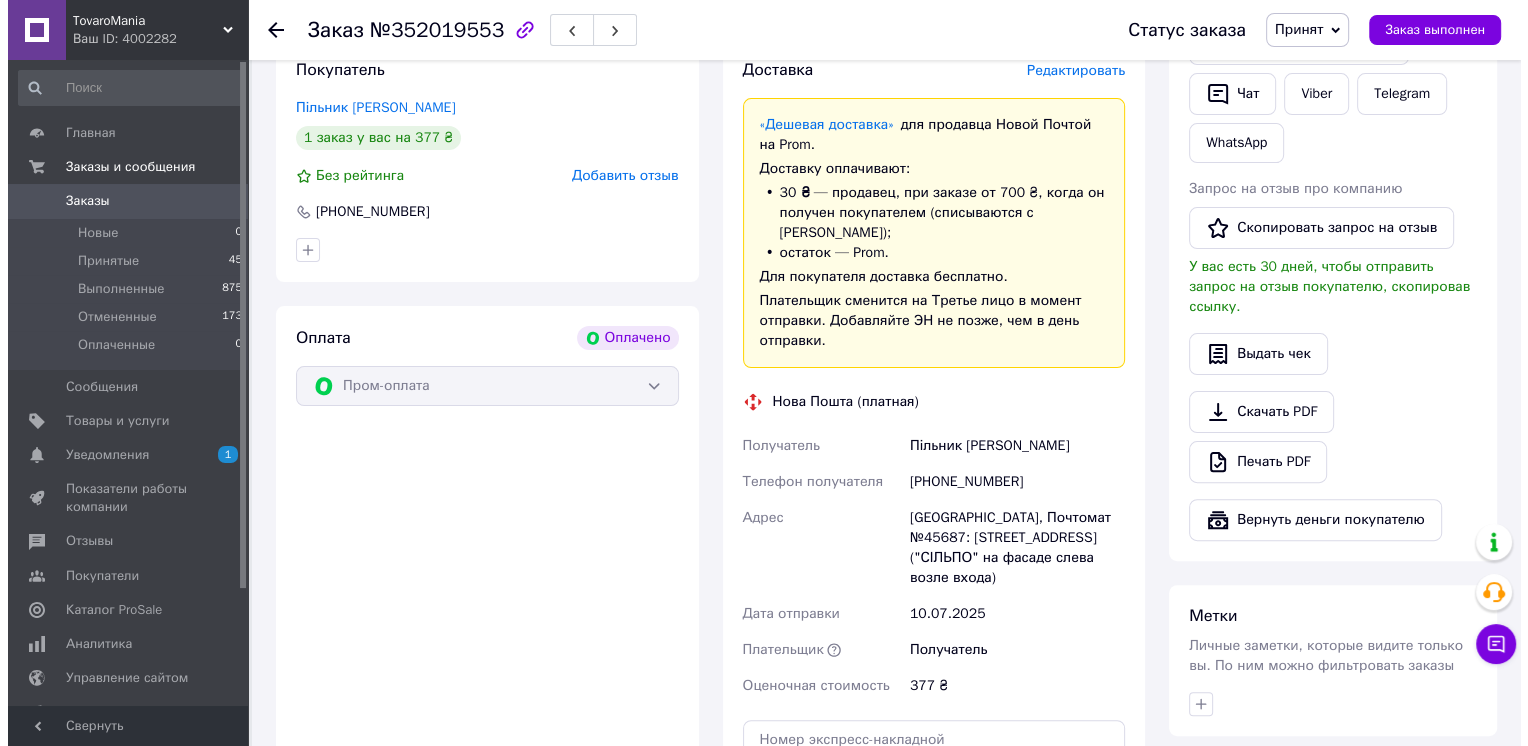 scroll, scrollTop: 382, scrollLeft: 0, axis: vertical 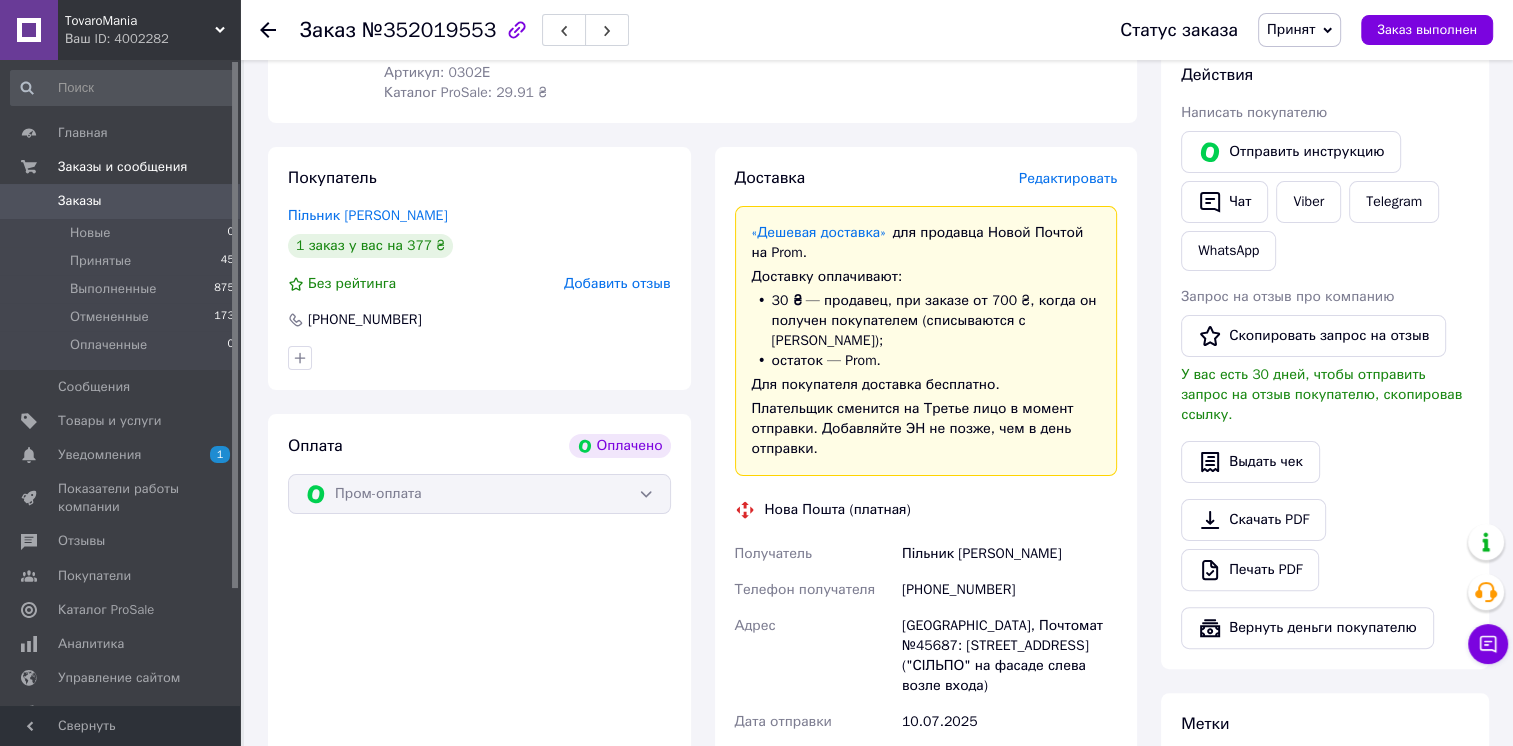 click on "Редактировать" at bounding box center [1068, 178] 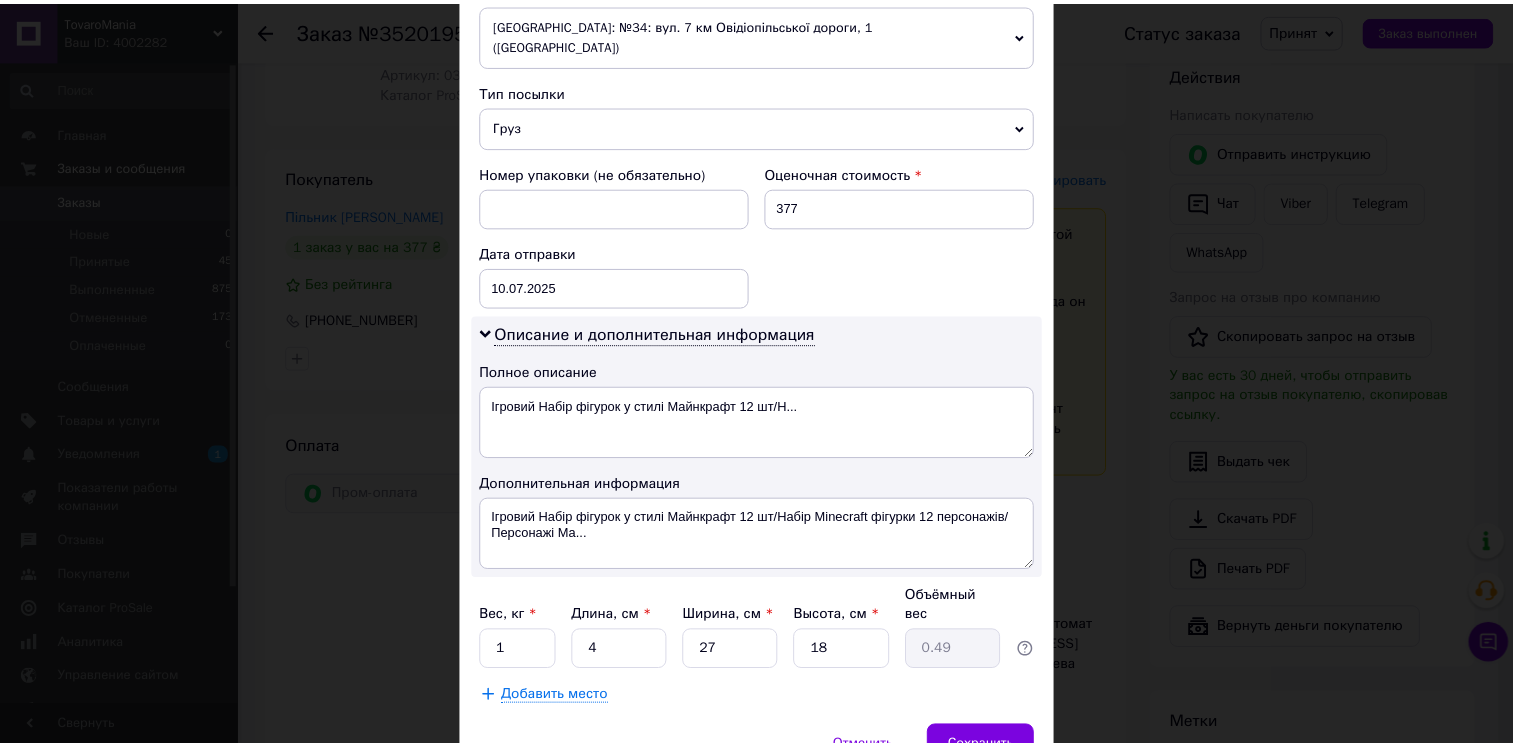 scroll, scrollTop: 799, scrollLeft: 0, axis: vertical 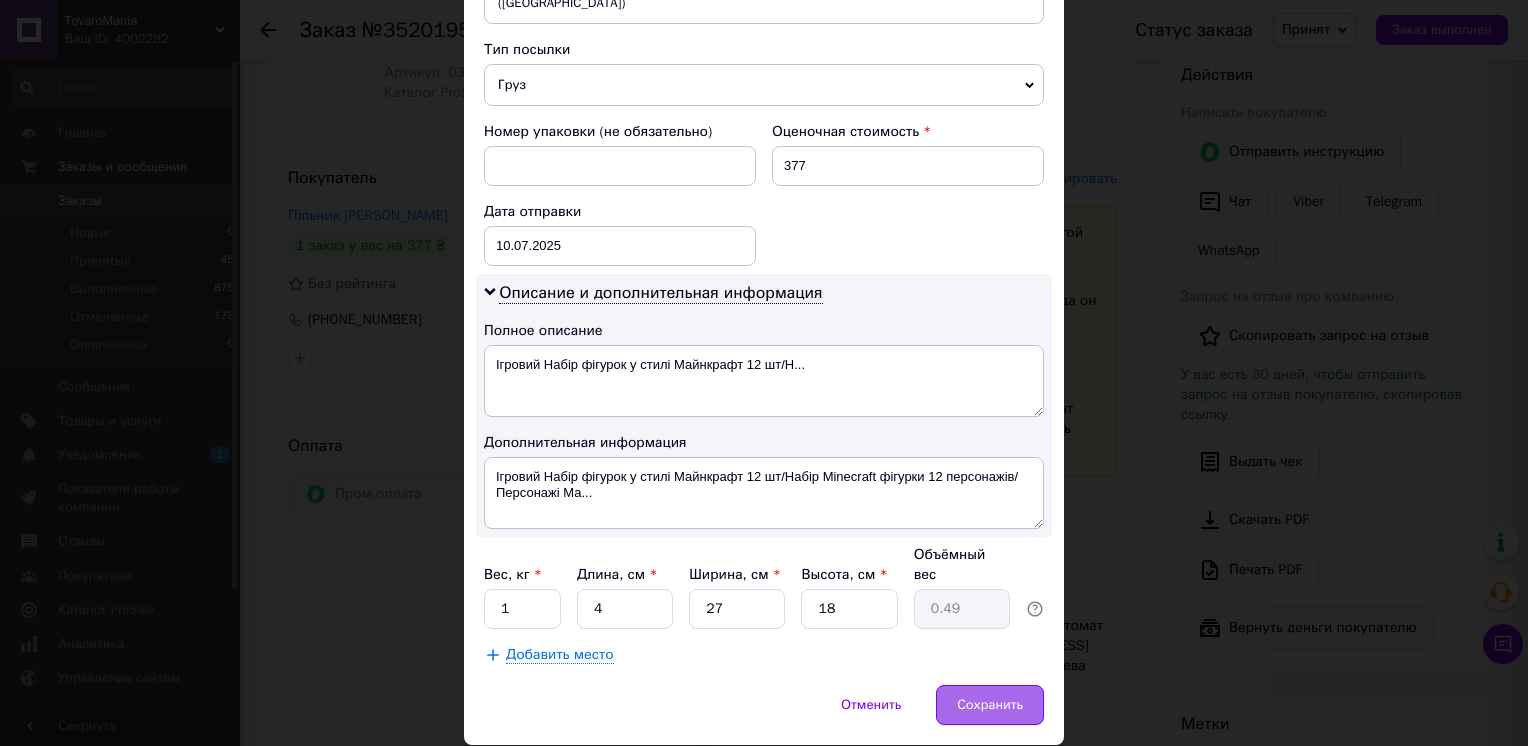 click on "Сохранить" at bounding box center [990, 705] 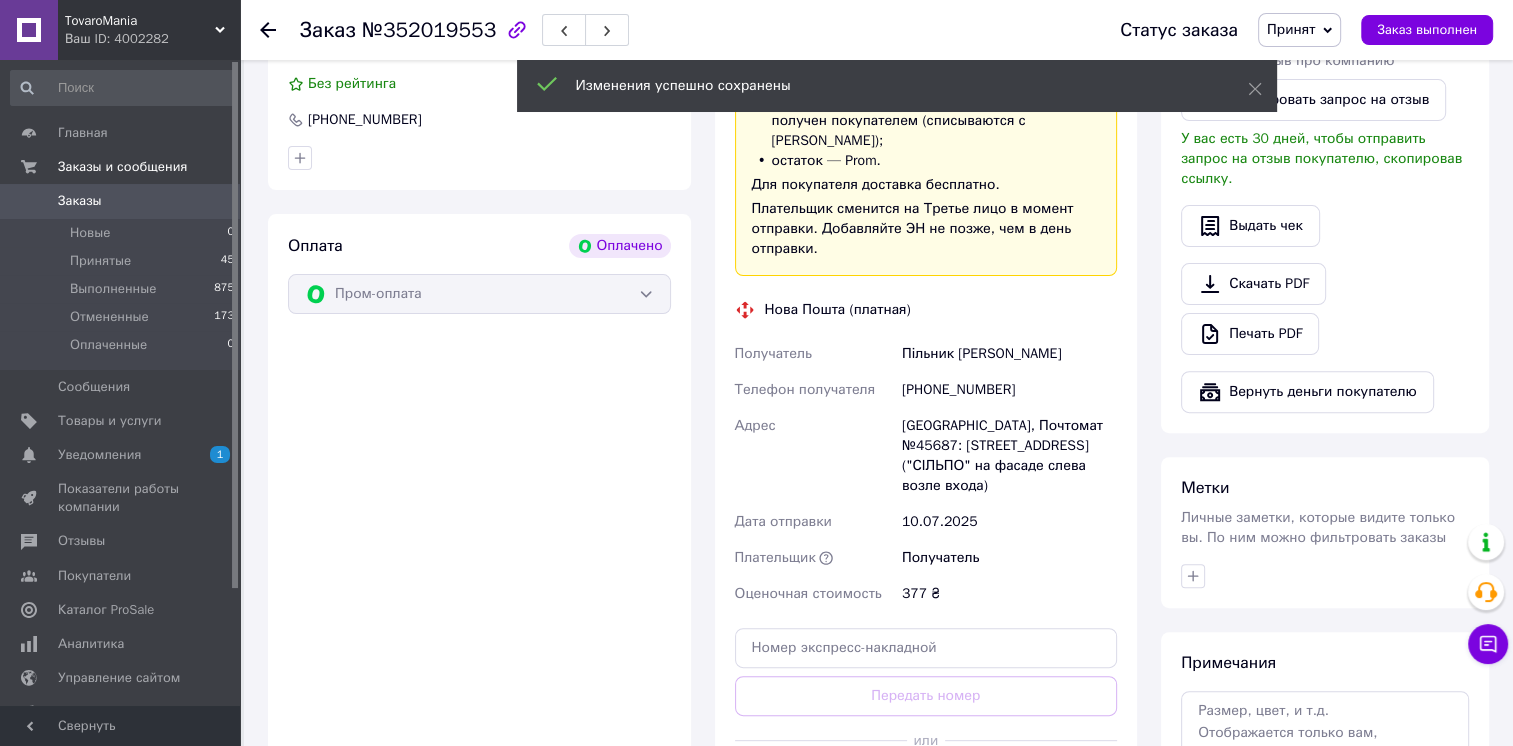 scroll, scrollTop: 682, scrollLeft: 0, axis: vertical 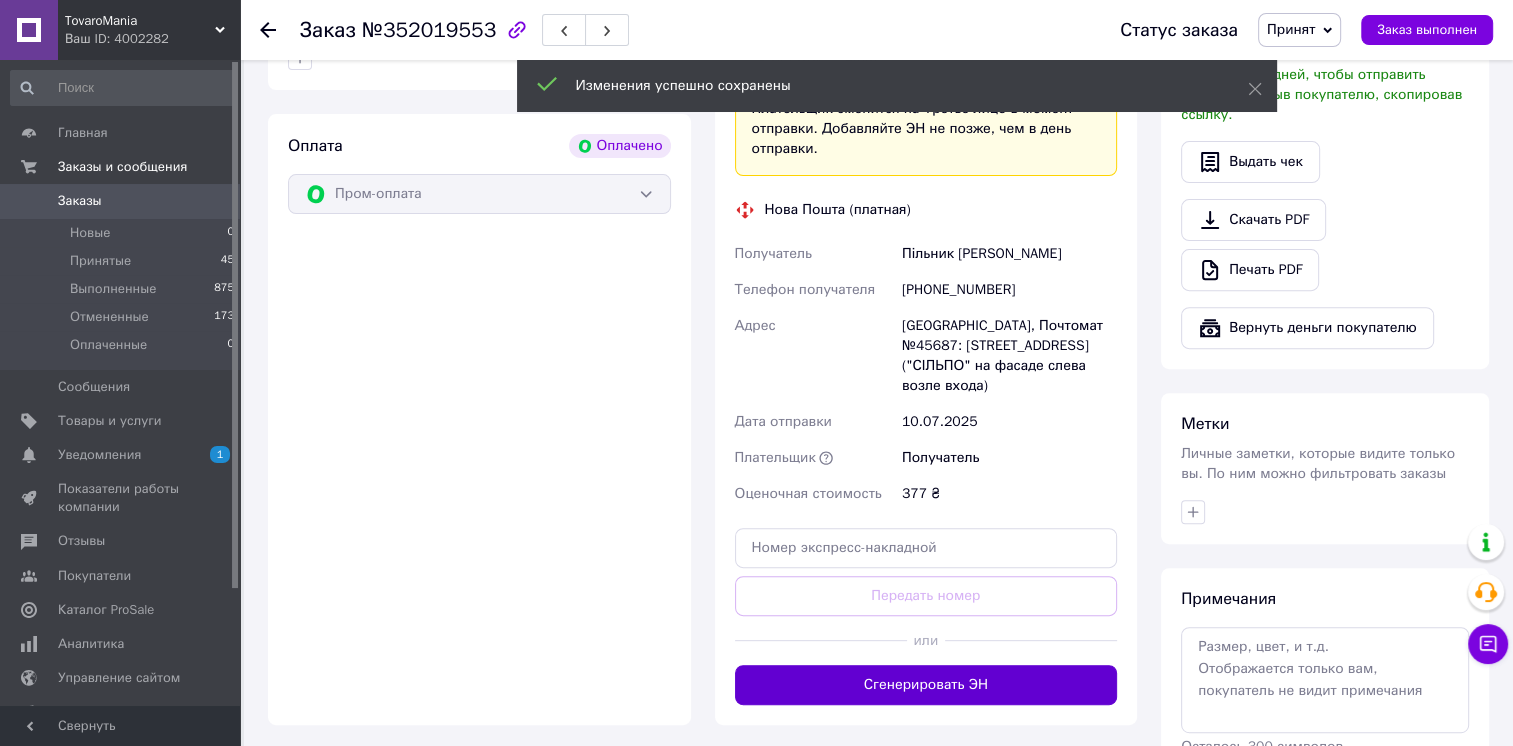 click on "Сгенерировать ЭН" at bounding box center [926, 685] 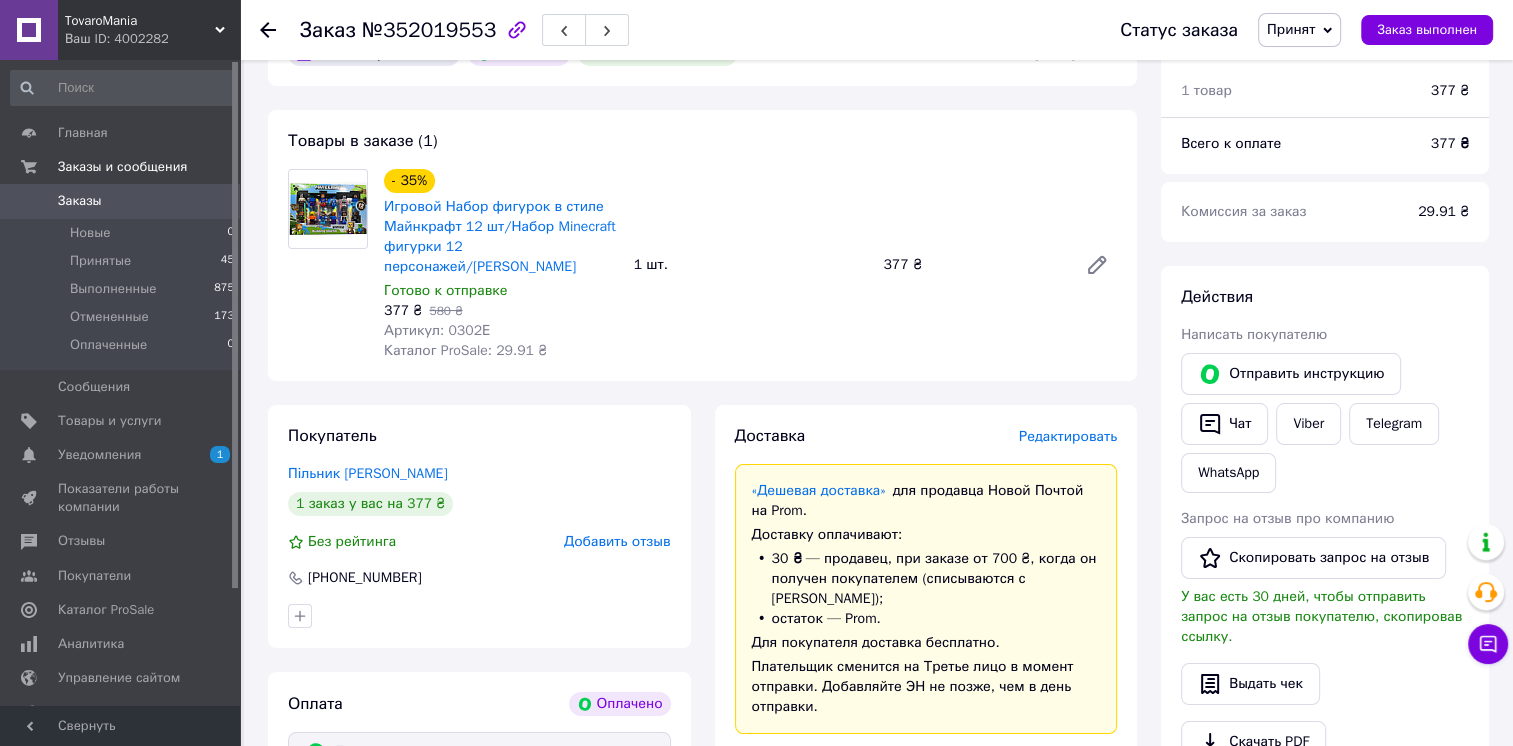 scroll, scrollTop: 82, scrollLeft: 0, axis: vertical 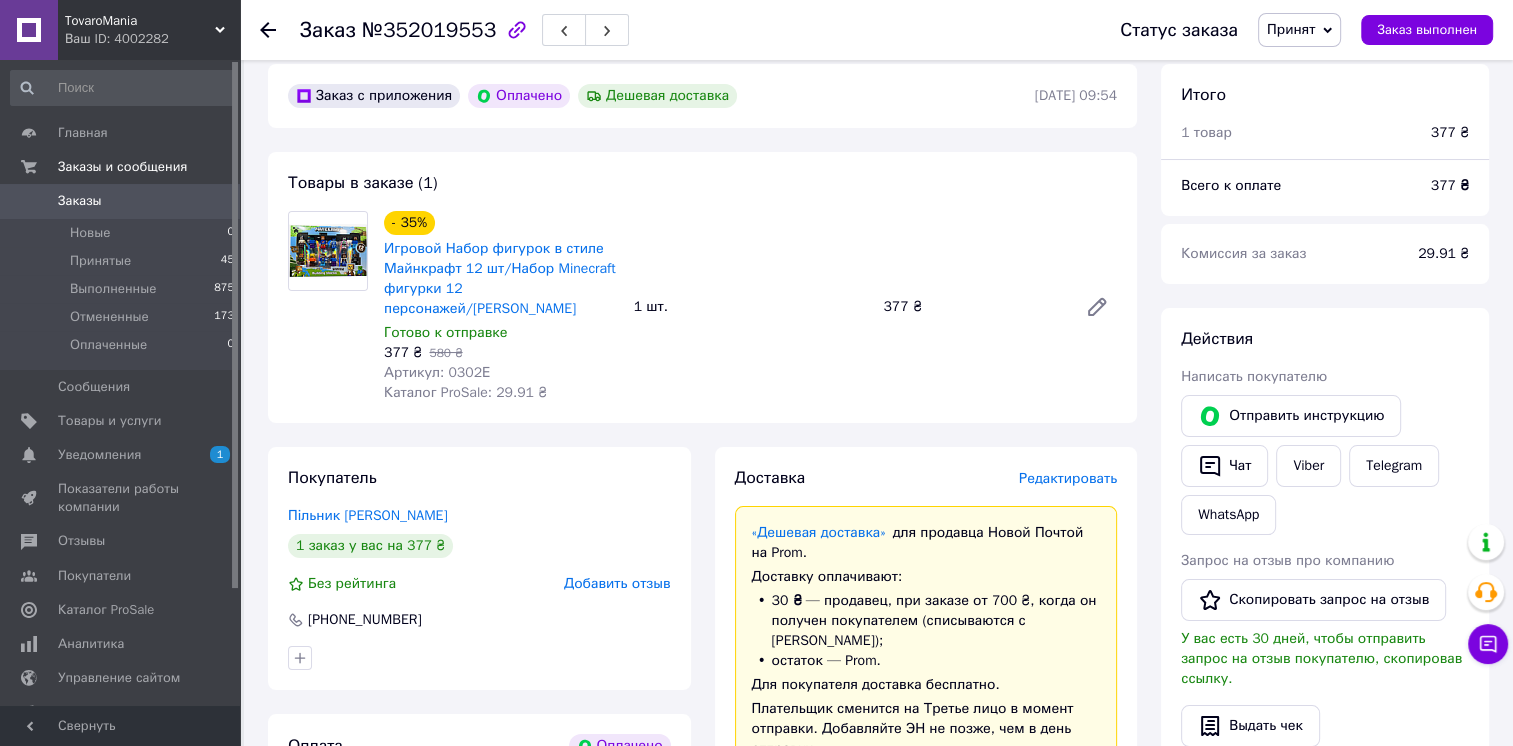 click on "Заказы" at bounding box center (121, 201) 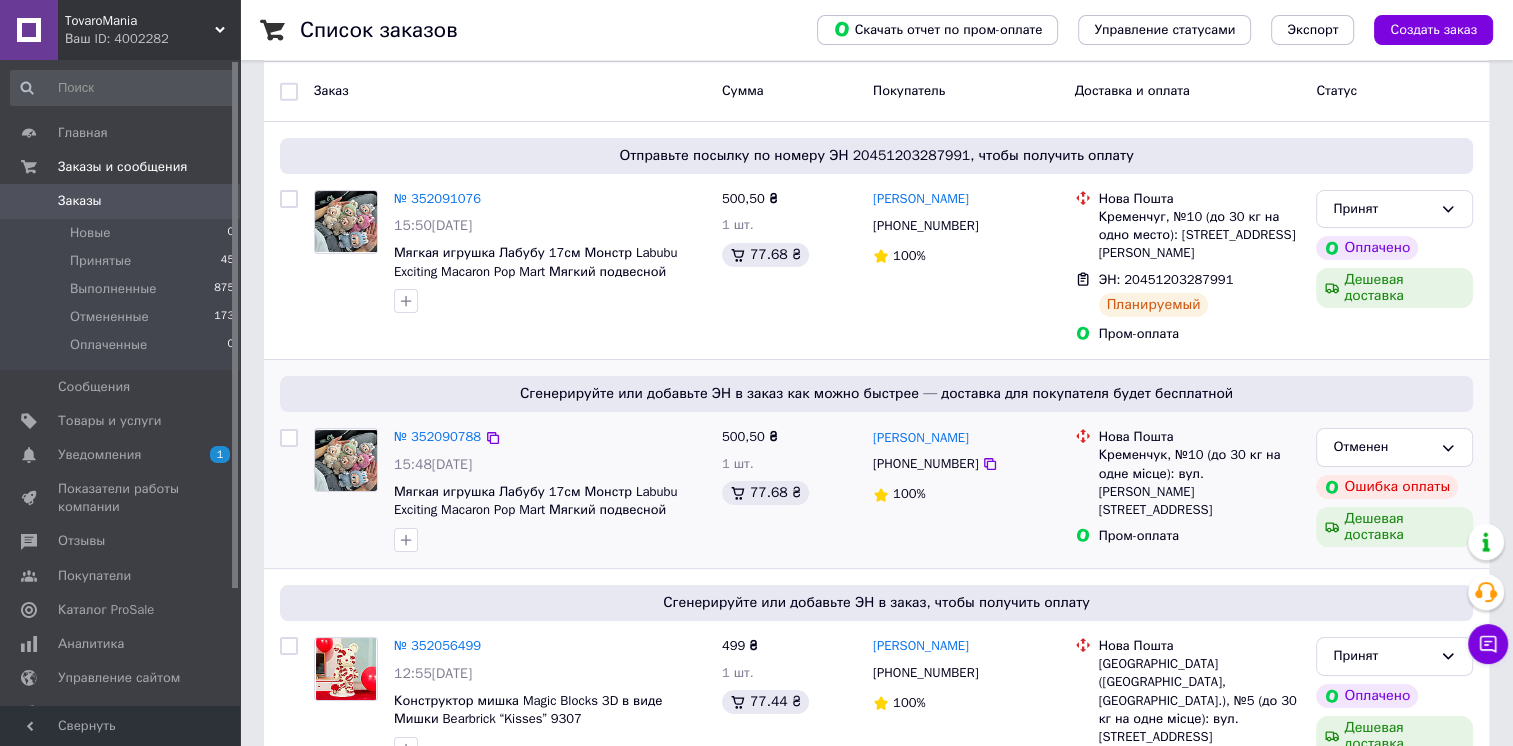 scroll, scrollTop: 200, scrollLeft: 0, axis: vertical 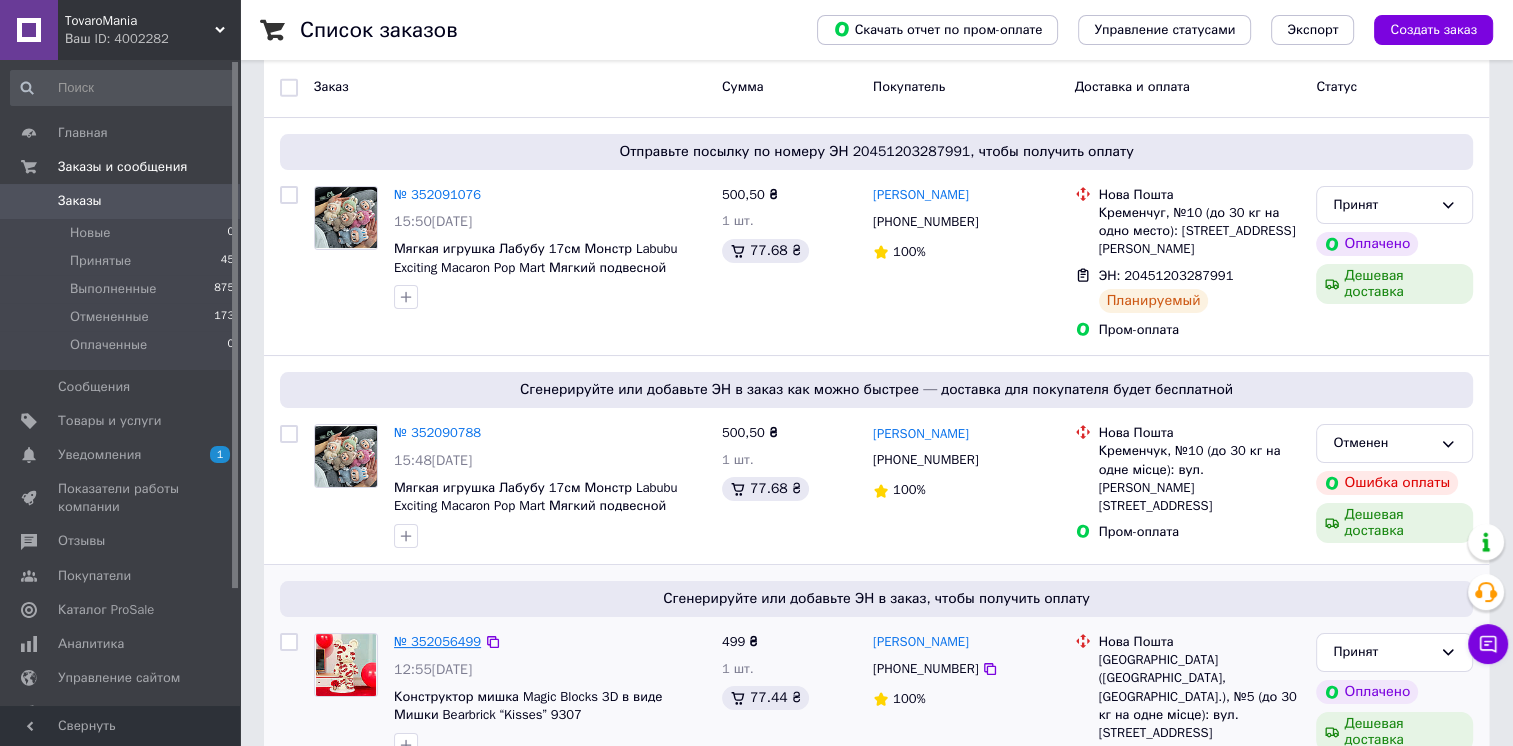click on "№ 352056499" at bounding box center (437, 641) 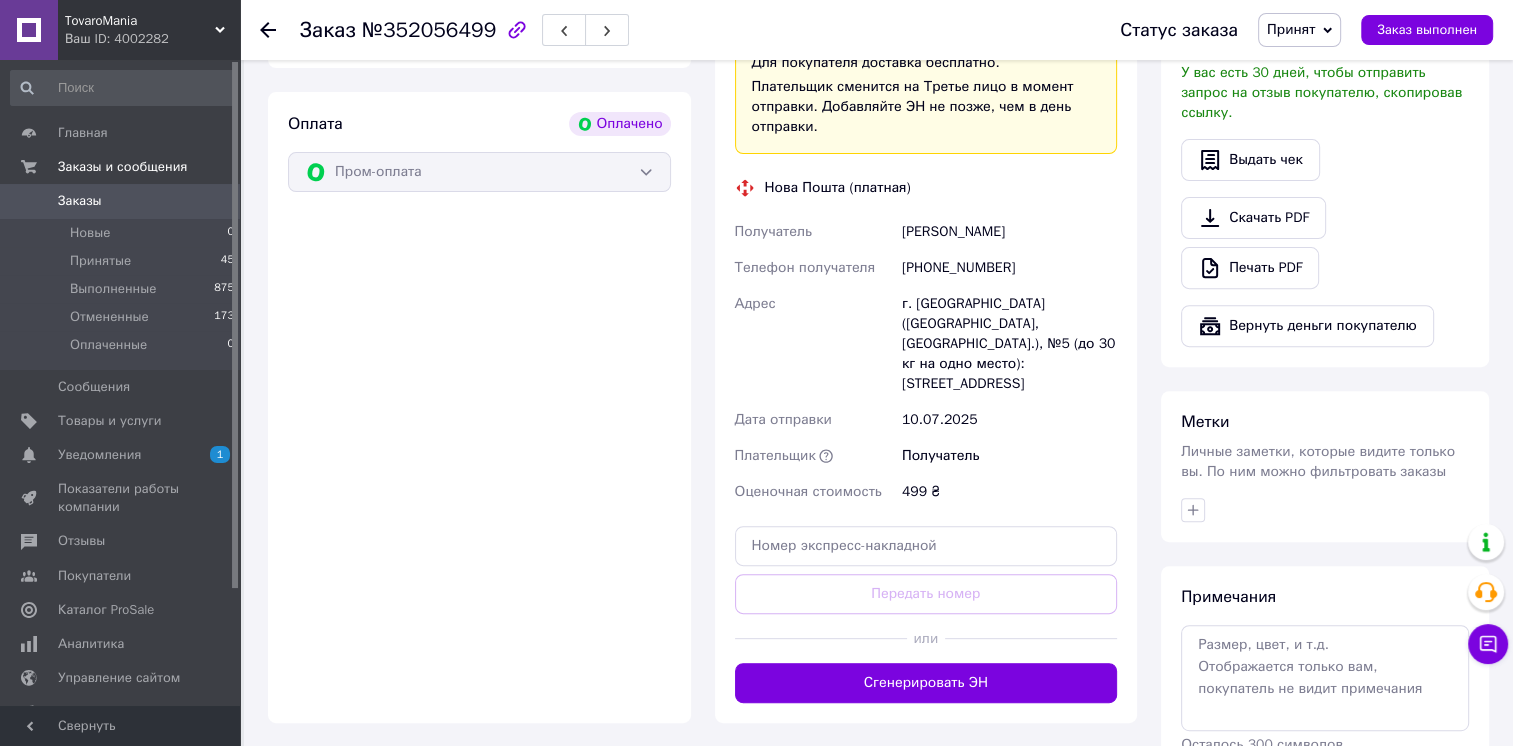 scroll, scrollTop: 700, scrollLeft: 0, axis: vertical 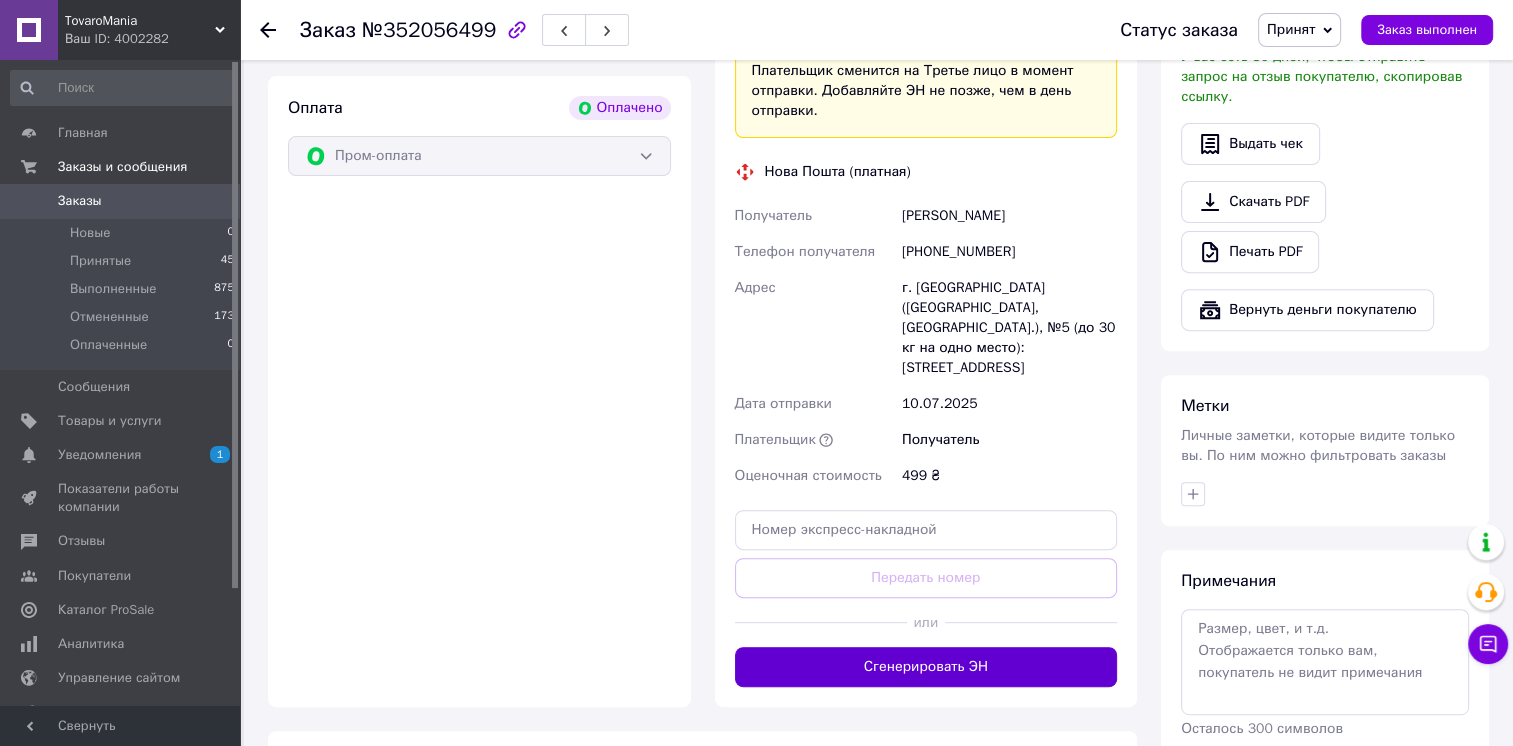 click on "Сгенерировать ЭН" at bounding box center (926, 667) 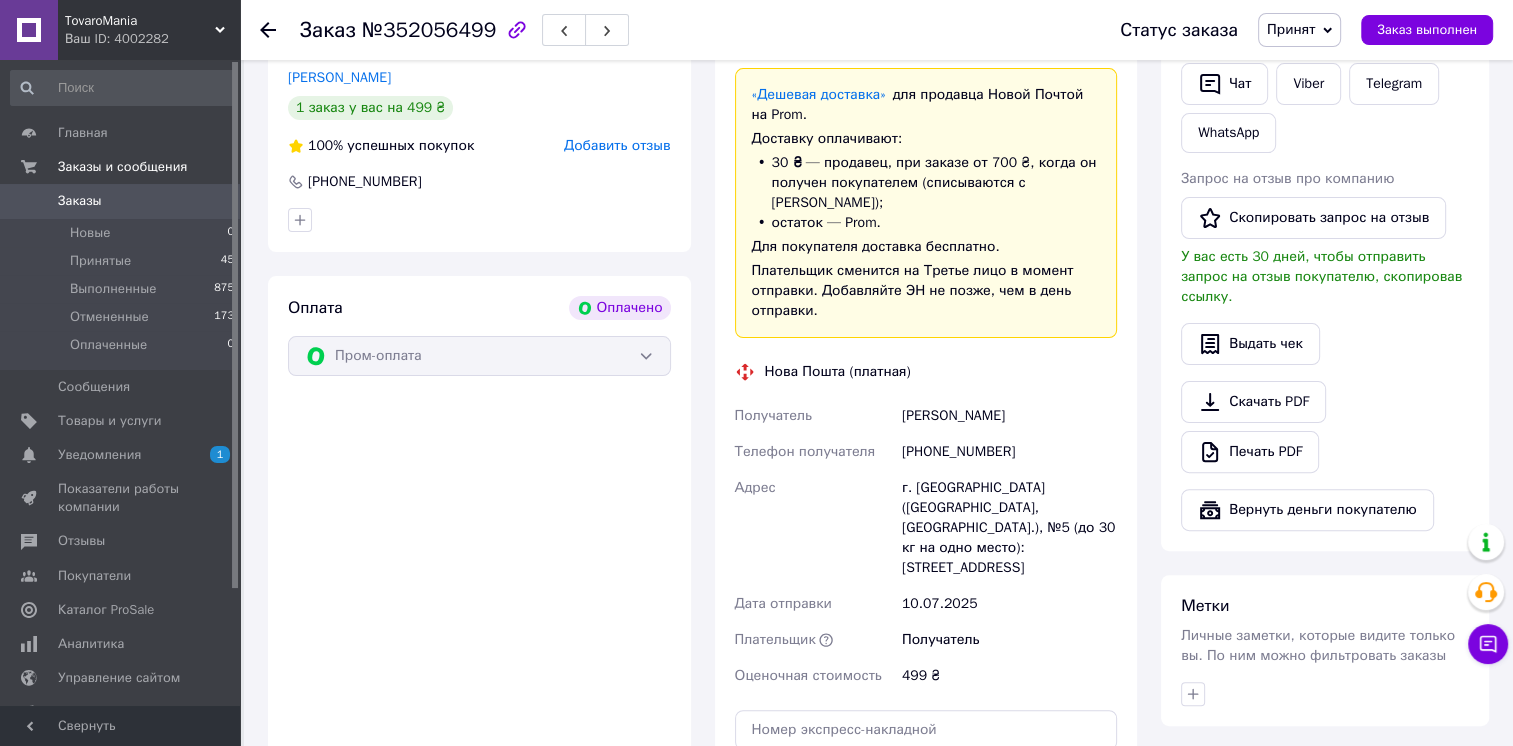 scroll, scrollTop: 500, scrollLeft: 0, axis: vertical 